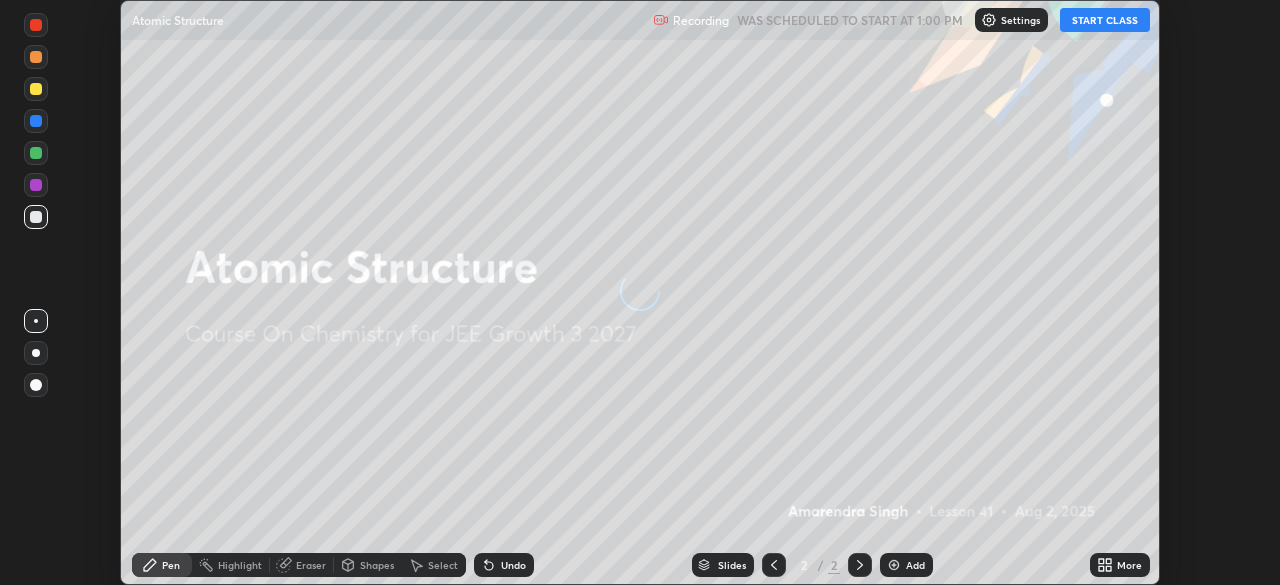scroll, scrollTop: 0, scrollLeft: 0, axis: both 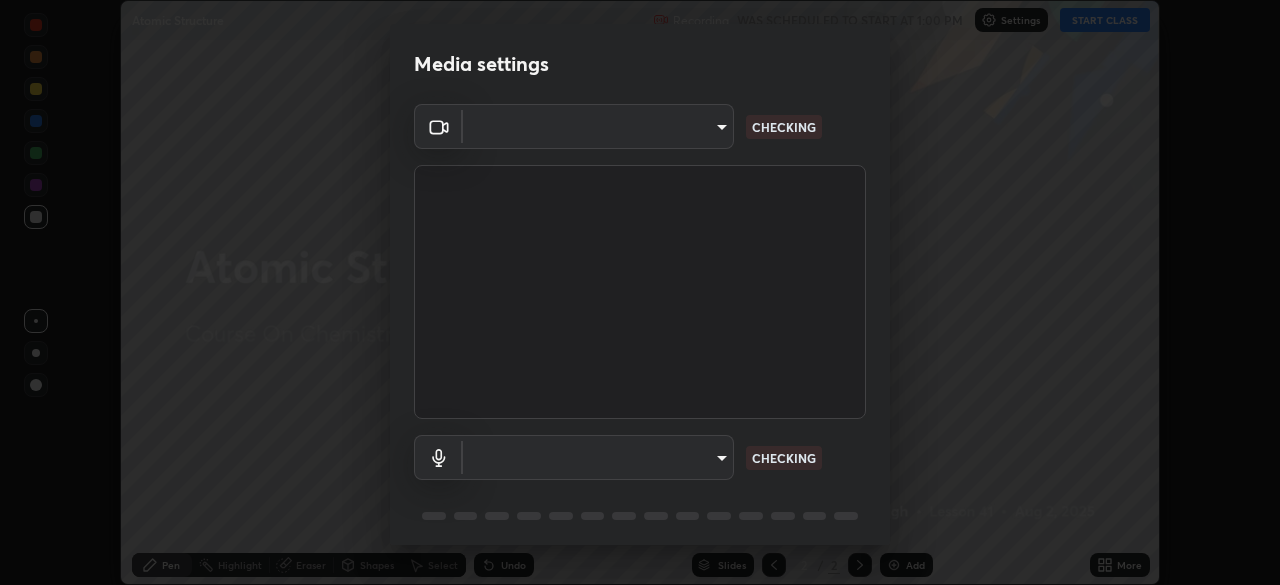 type on "4db0b441b46c867b9f8fa3c4c702c2a45477923b988fb192b35993b39004c803" 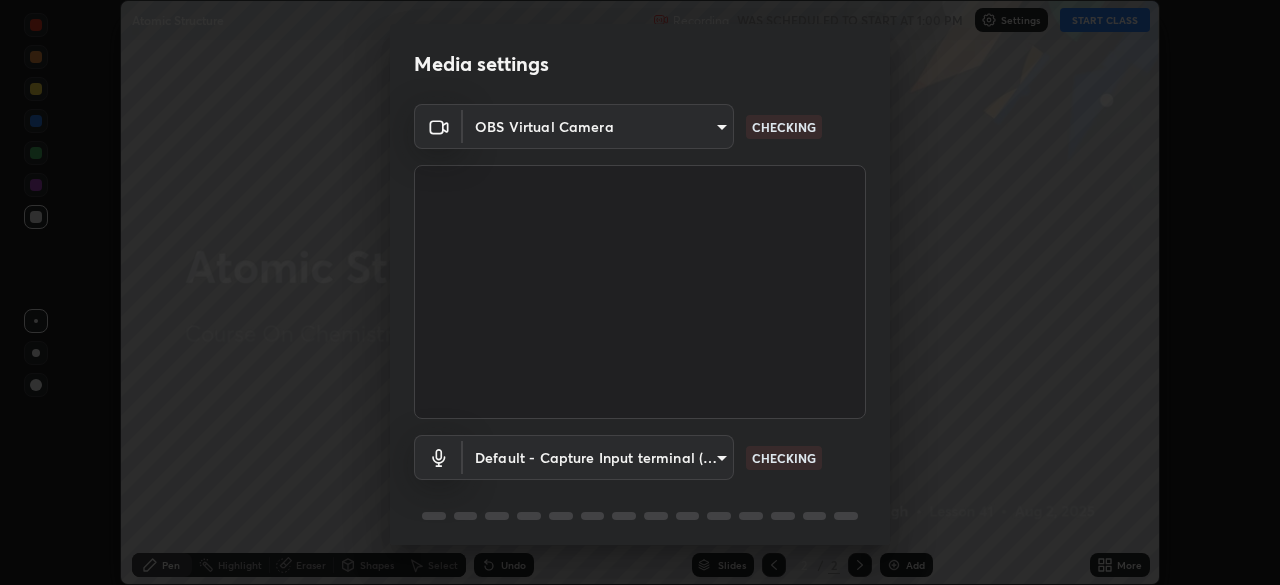 scroll, scrollTop: 71, scrollLeft: 0, axis: vertical 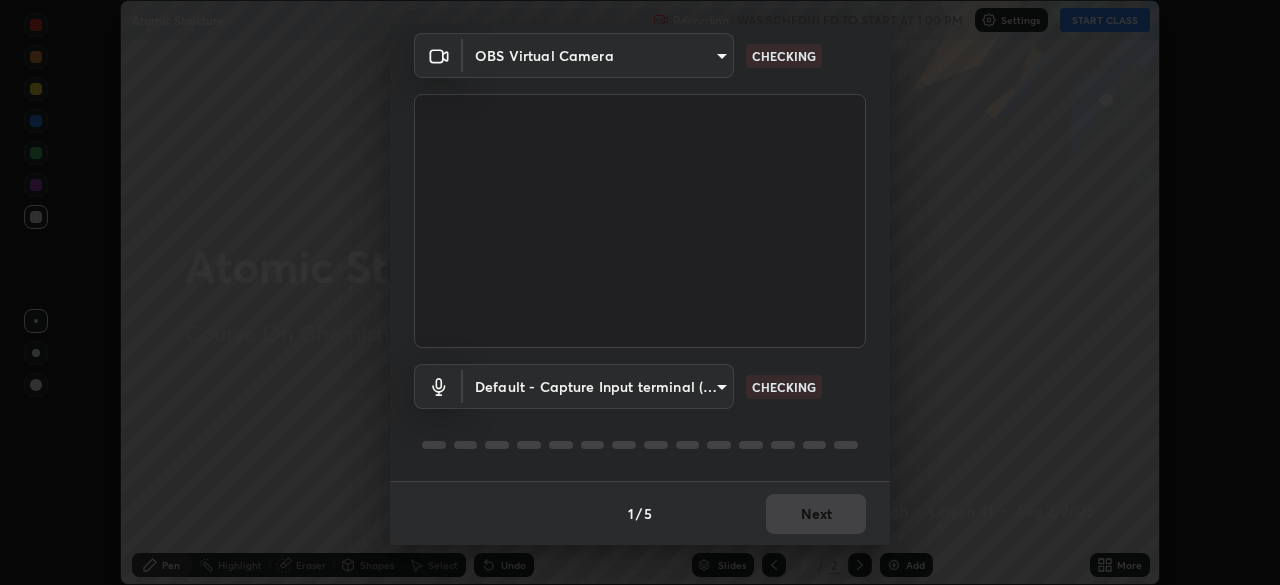 click on "Erase all Atomic Structure Recording WAS SCHEDULED TO START AT  [TIME] Settings START CLASS Setting up your live class Atomic Structure • L41 of Course On Chemistry for JEE Growth 3 2027 [FIRST] [LAST] Pen Highlight Eraser Shapes Select Undo Slides 2 / 2 Add More No doubts shared Encourage your learners to ask a doubt for better clarity Report an issue Reason for reporting Buffering Chat not working Audio - Video sync issue Educator video quality low ​ Attach an image Report Media settings OBS Virtual Camera [HASH] CHECKING Default - Capture Input terminal (Digital Array MIC) default CHECKING 1 / 5 Next" at bounding box center [640, 292] 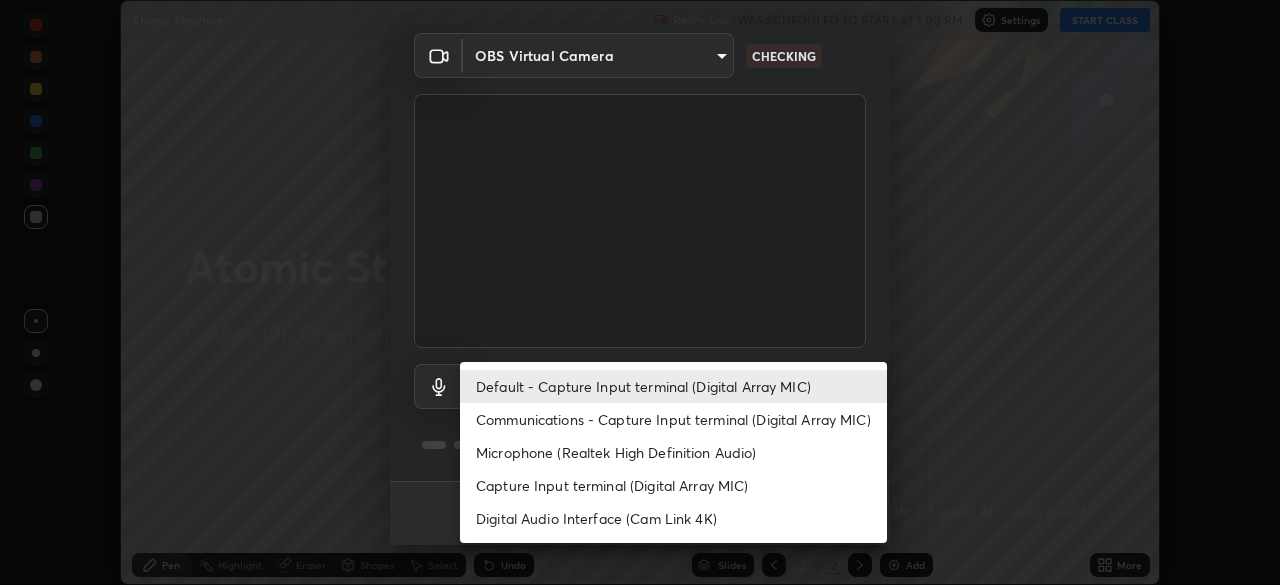 click on "Communications - Capture Input terminal (Digital Array MIC)" at bounding box center (673, 419) 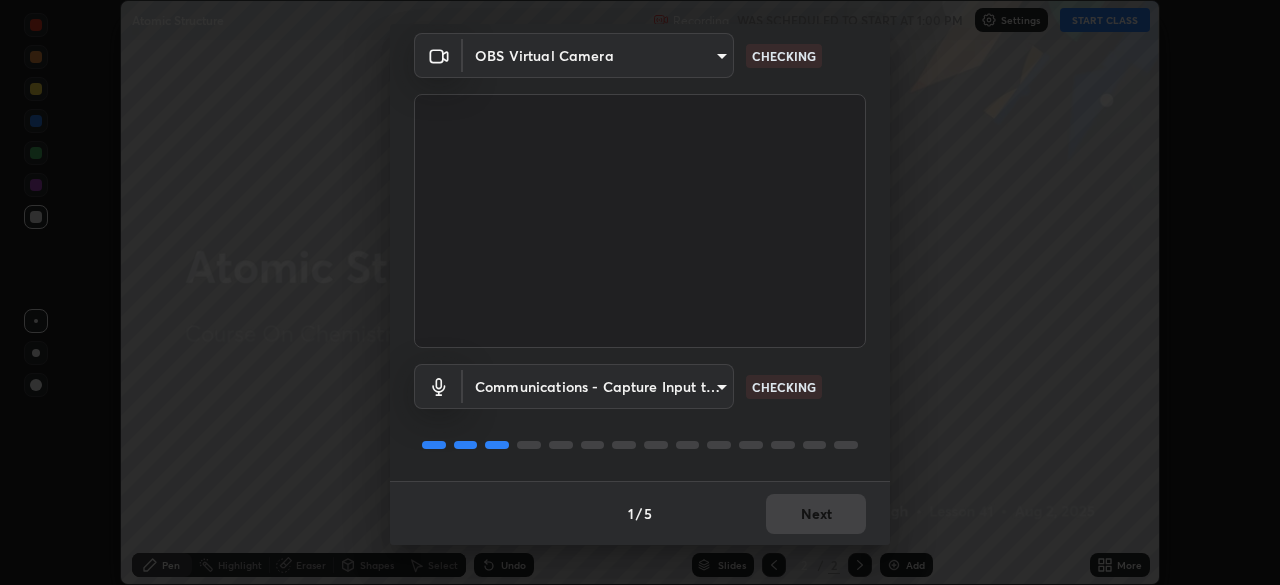 click on "Erase all Atomic Structure Recording WAS SCHEDULED TO START AT  [TIME] Settings START CLASS Setting up your live class Atomic Structure • L41 of Course On Chemistry for JEE Growth 3 2027 [FIRST] [LAST] Pen Highlight Eraser Shapes Select Undo Slides 2 / 2 Add More No doubts shared Encourage your learners to ask a doubt for better clarity Report an issue Reason for reporting Buffering Chat not working Audio - Video sync issue Educator video quality low ​ Attach an image Report Media settings OBS Virtual Camera [HASH] CHECKING Communications - Capture Input terminal (Digital Array MIC) communications CHECKING 1 / 5 Next" at bounding box center [640, 292] 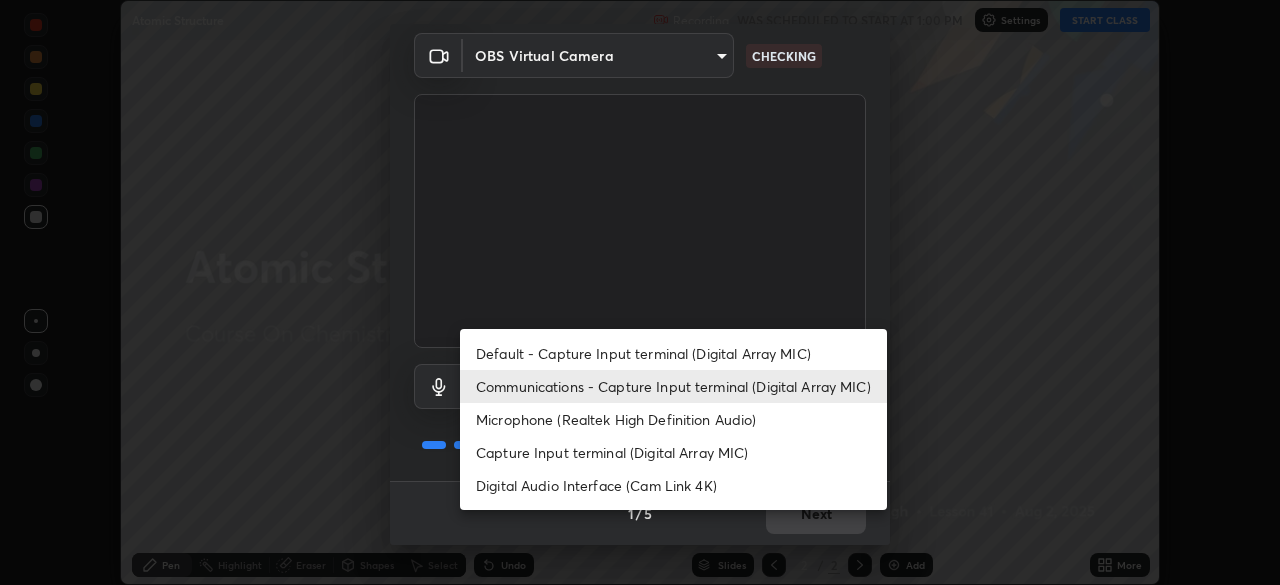 click on "Default - Capture Input terminal (Digital Array MIC)" at bounding box center (673, 353) 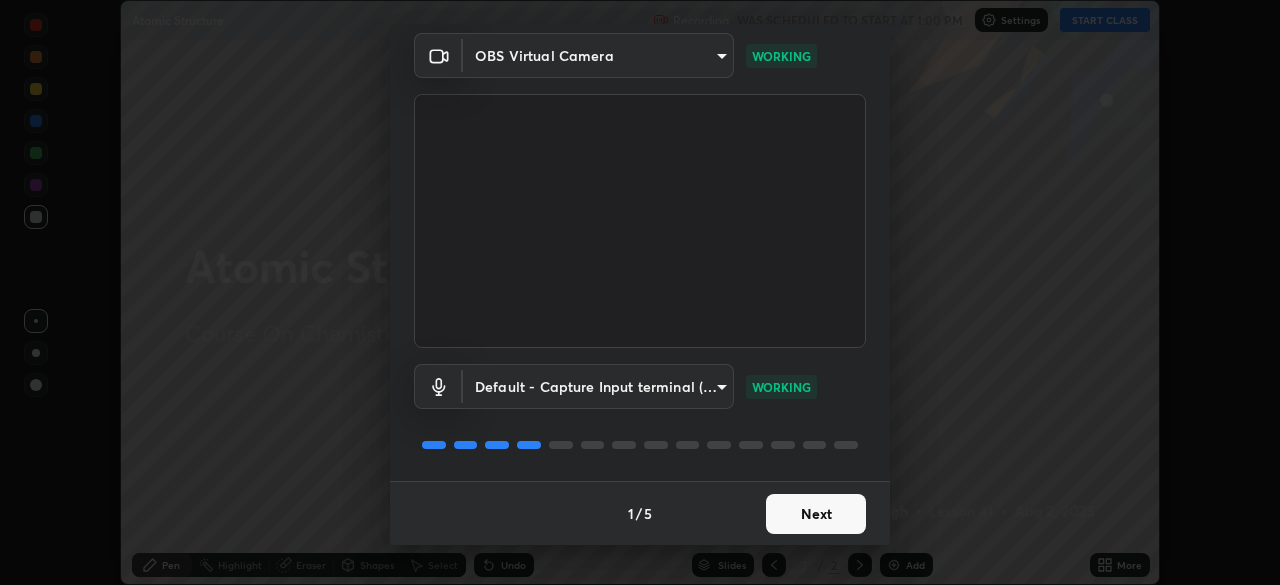 click on "Next" at bounding box center (816, 514) 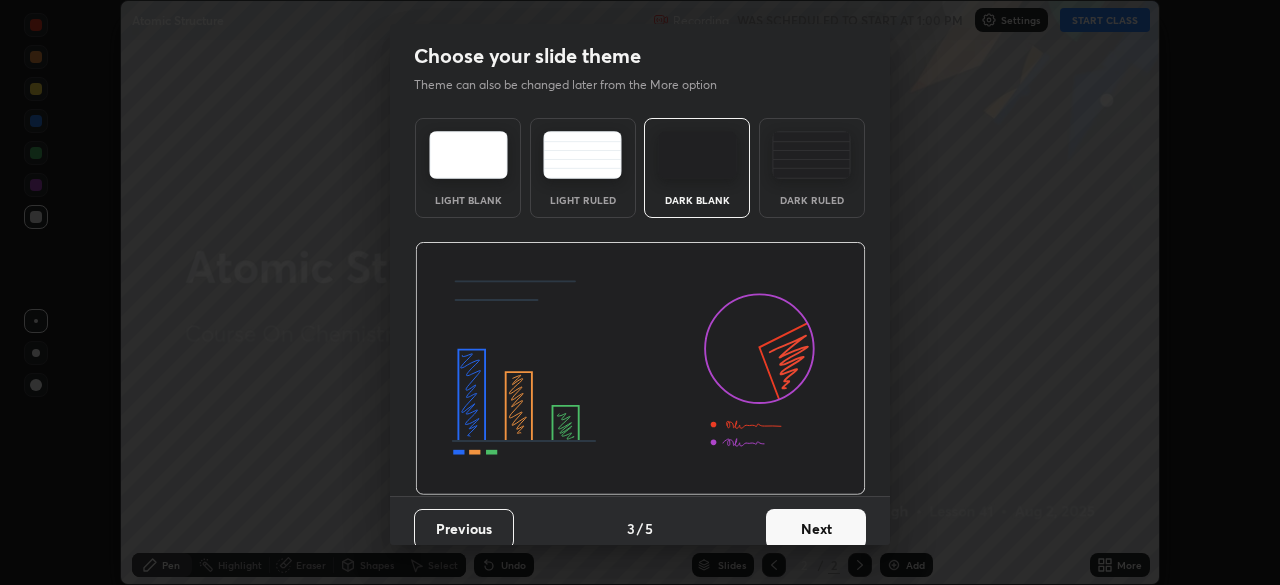 click on "Next" at bounding box center (816, 529) 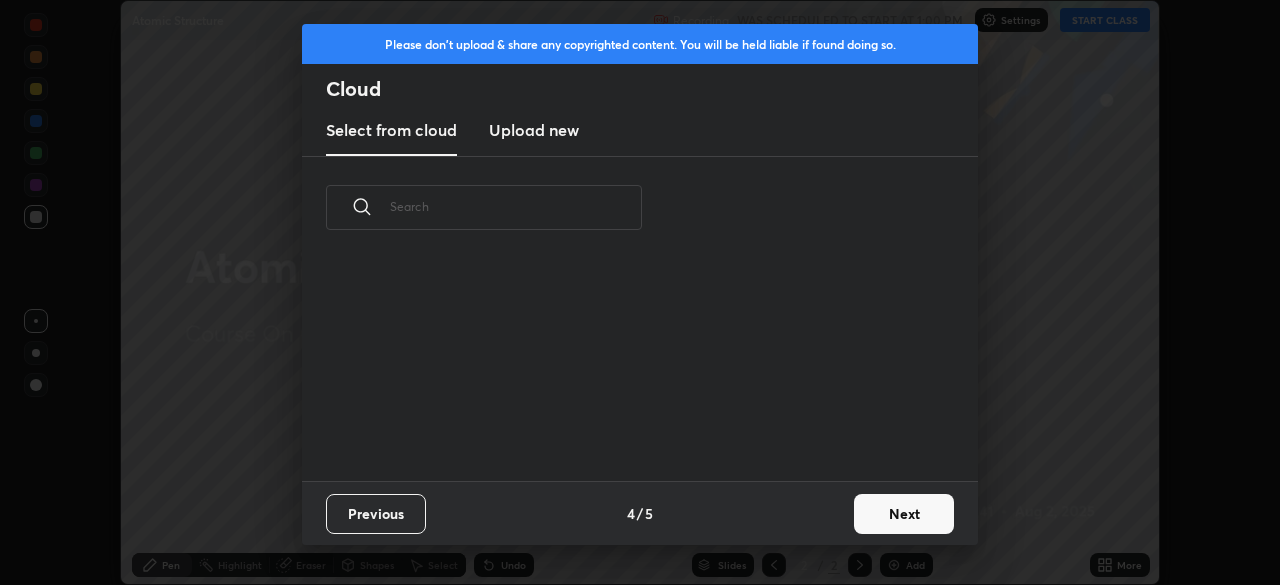click on "Next" at bounding box center (904, 514) 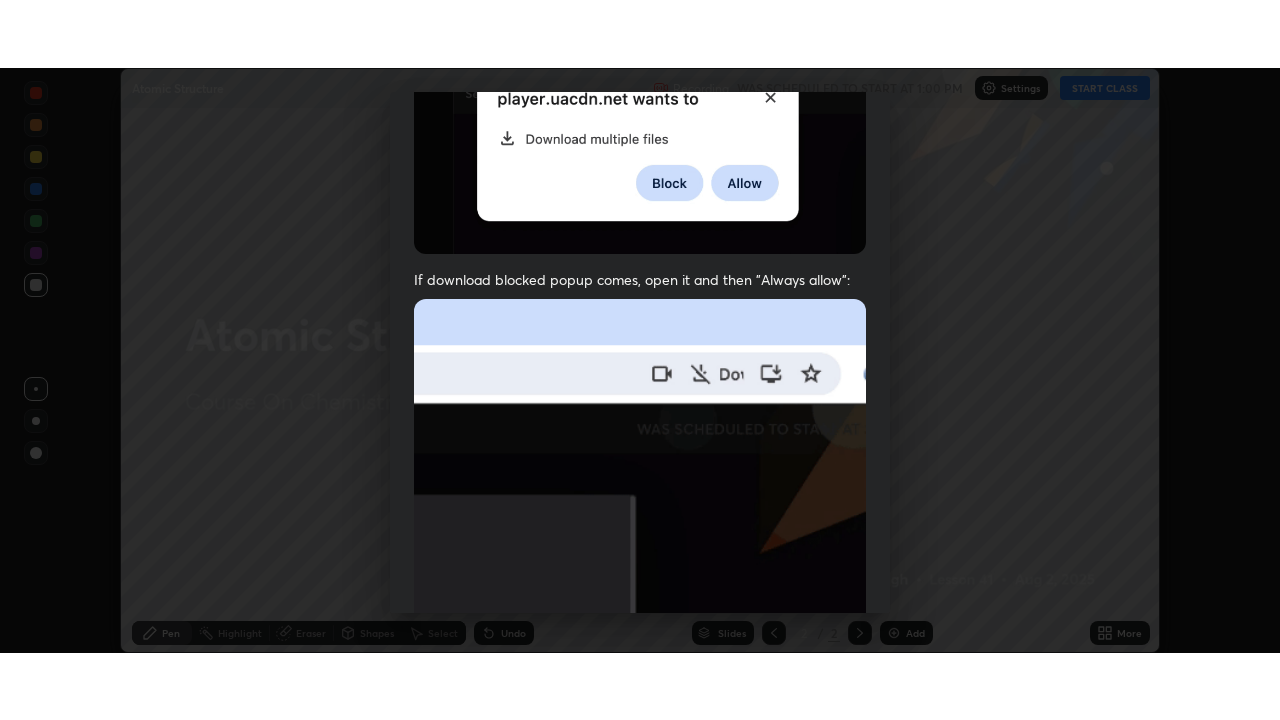 scroll, scrollTop: 479, scrollLeft: 0, axis: vertical 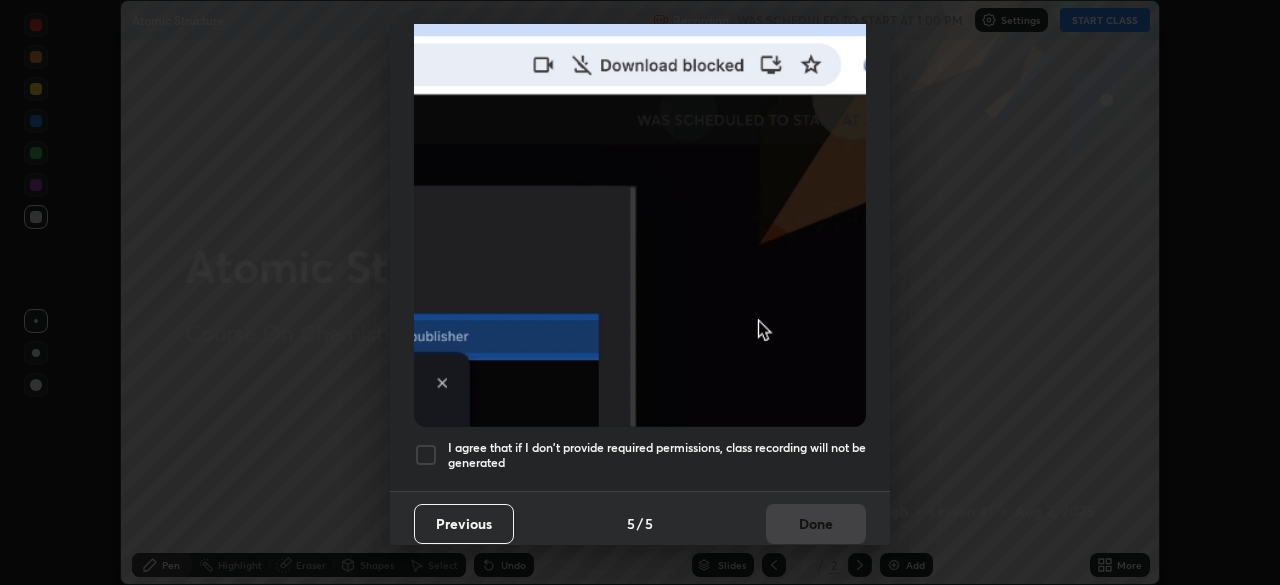click at bounding box center [426, 455] 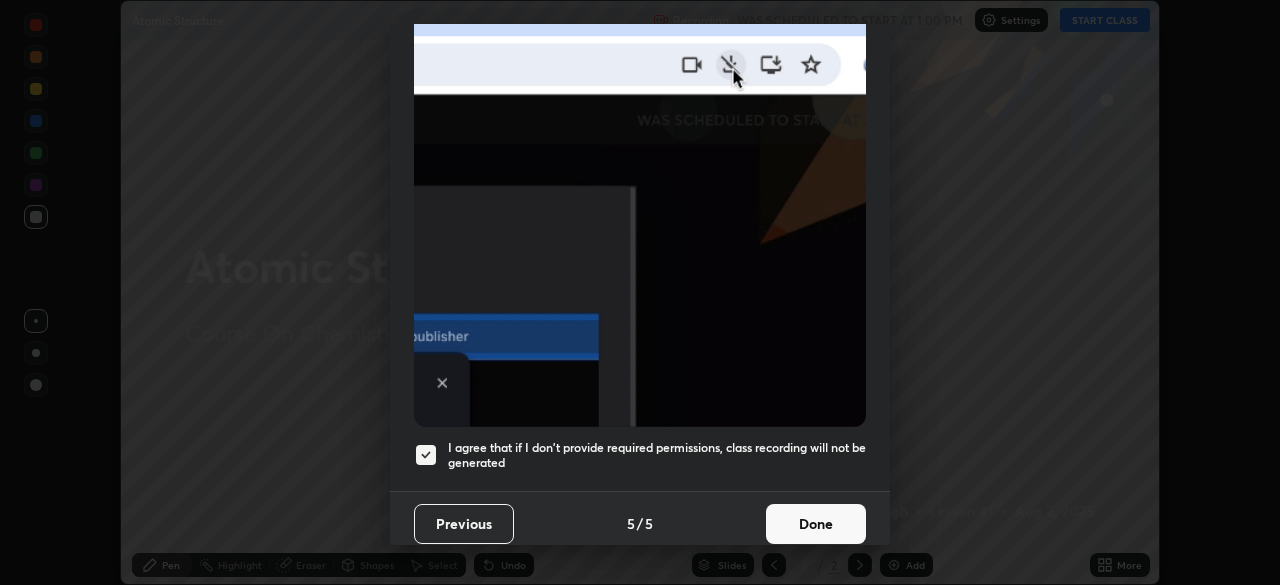 click on "Done" at bounding box center (816, 524) 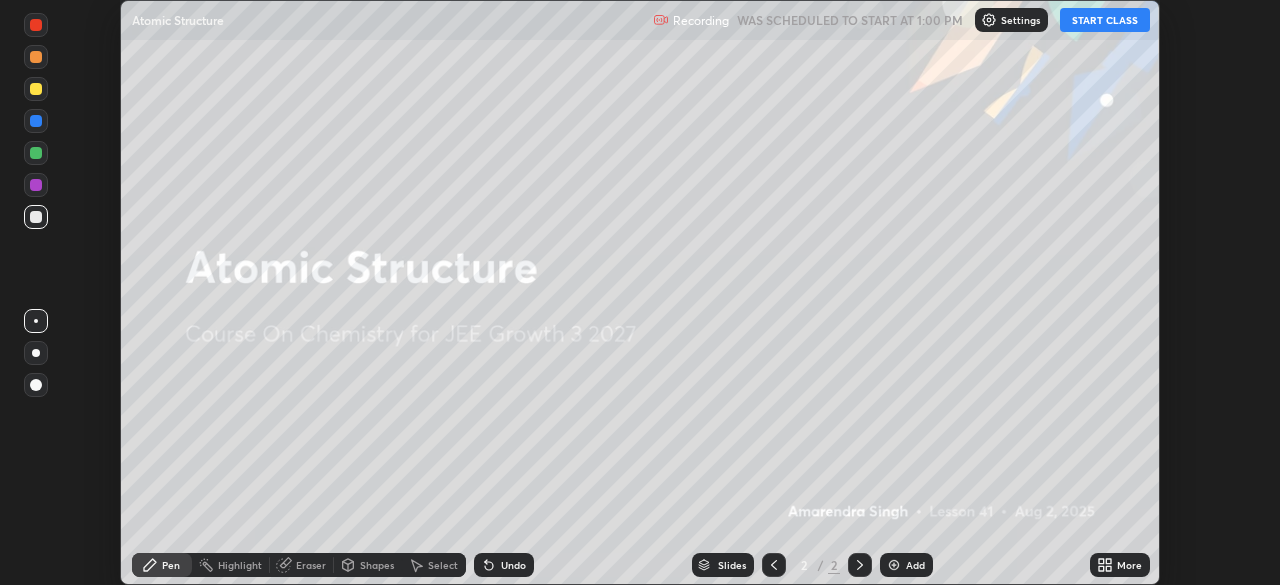 click on "More" at bounding box center [1120, 565] 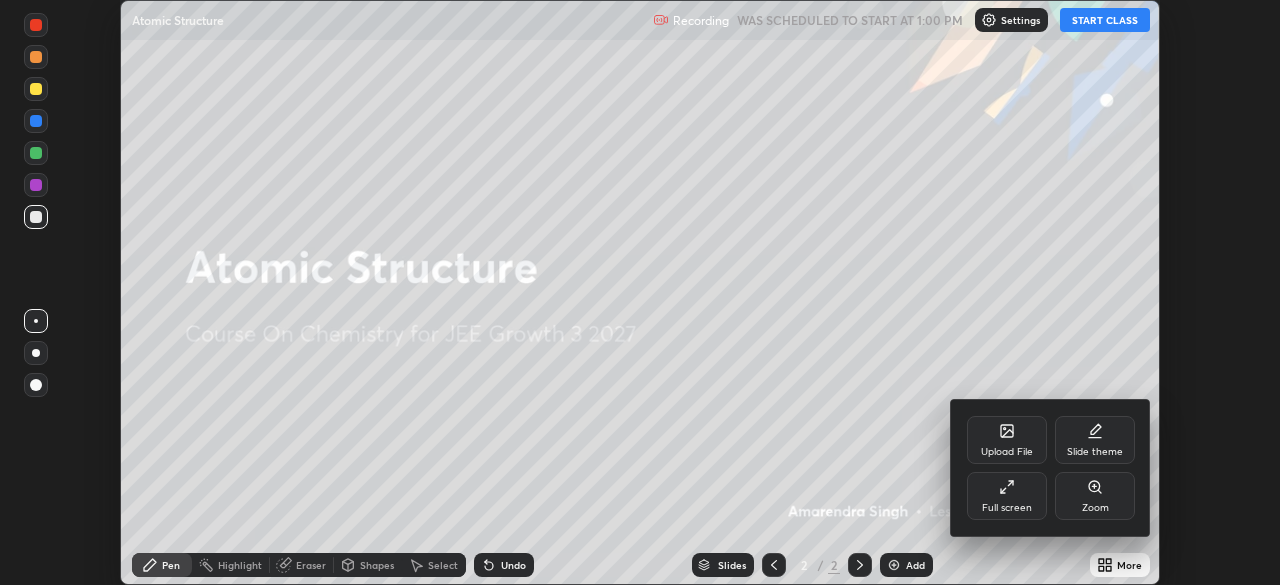 click on "Full screen" at bounding box center (1007, 508) 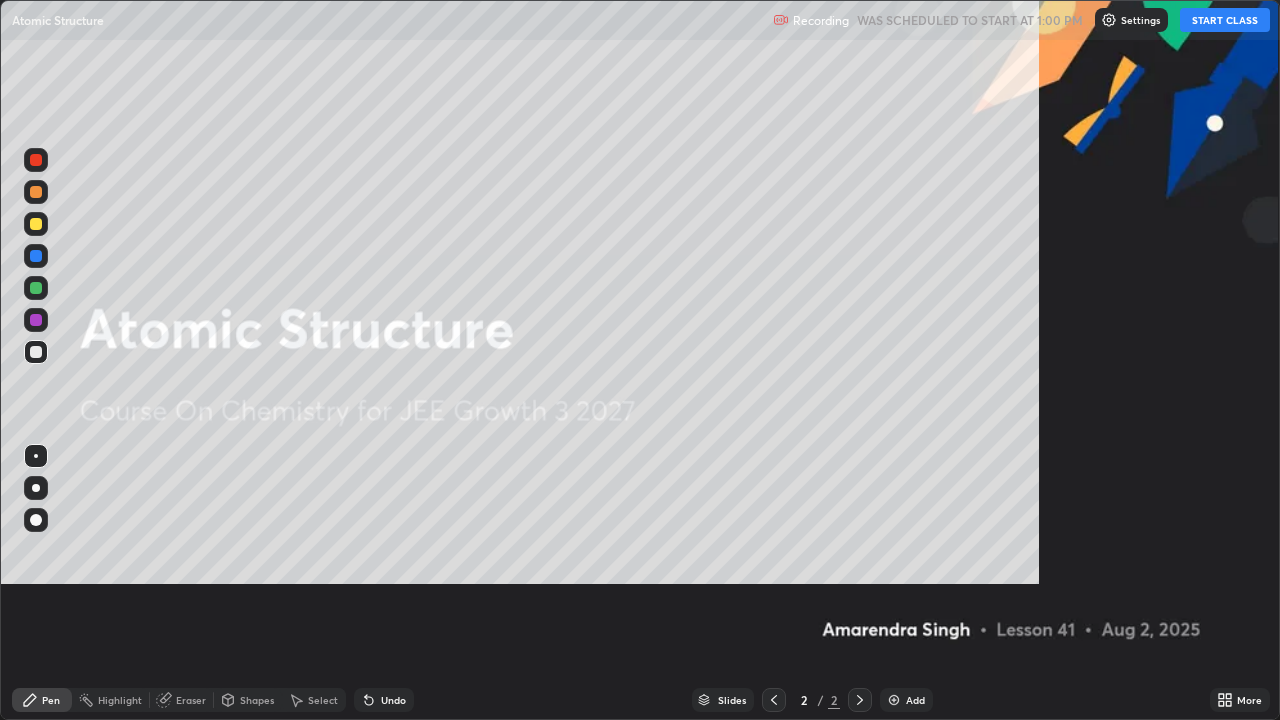 scroll, scrollTop: 99280, scrollLeft: 98720, axis: both 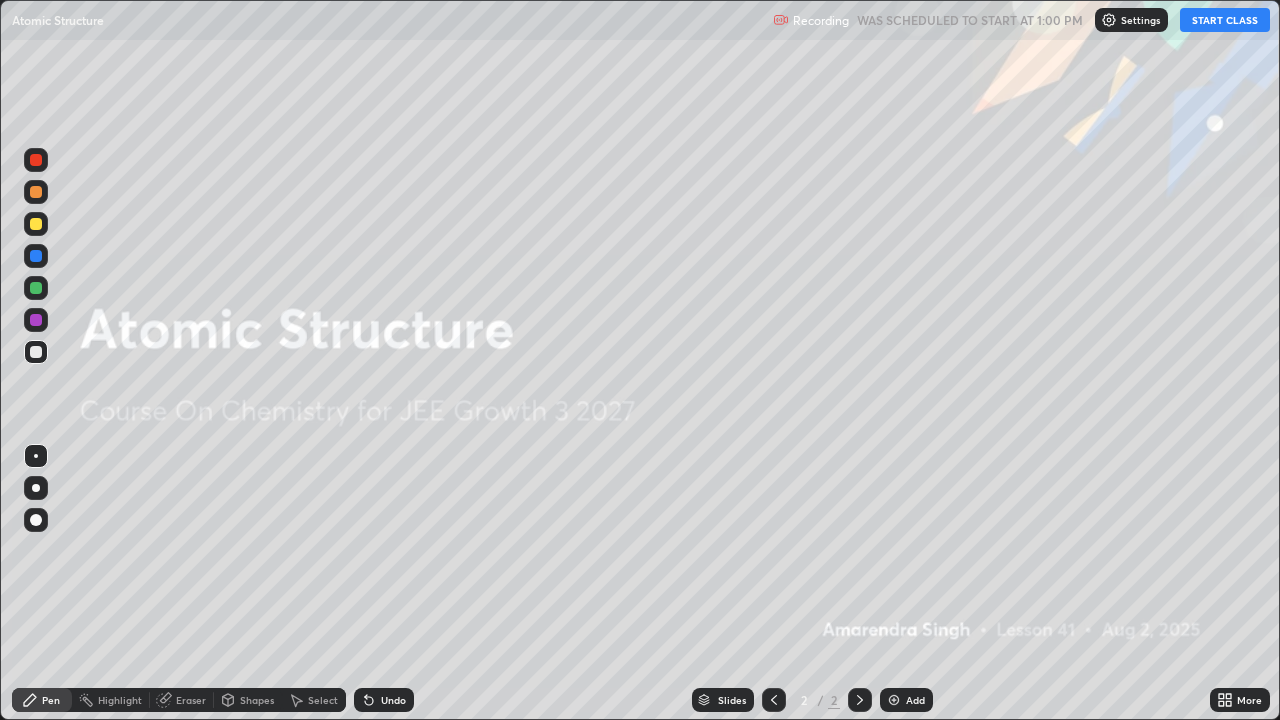 click on "START CLASS" at bounding box center (1225, 20) 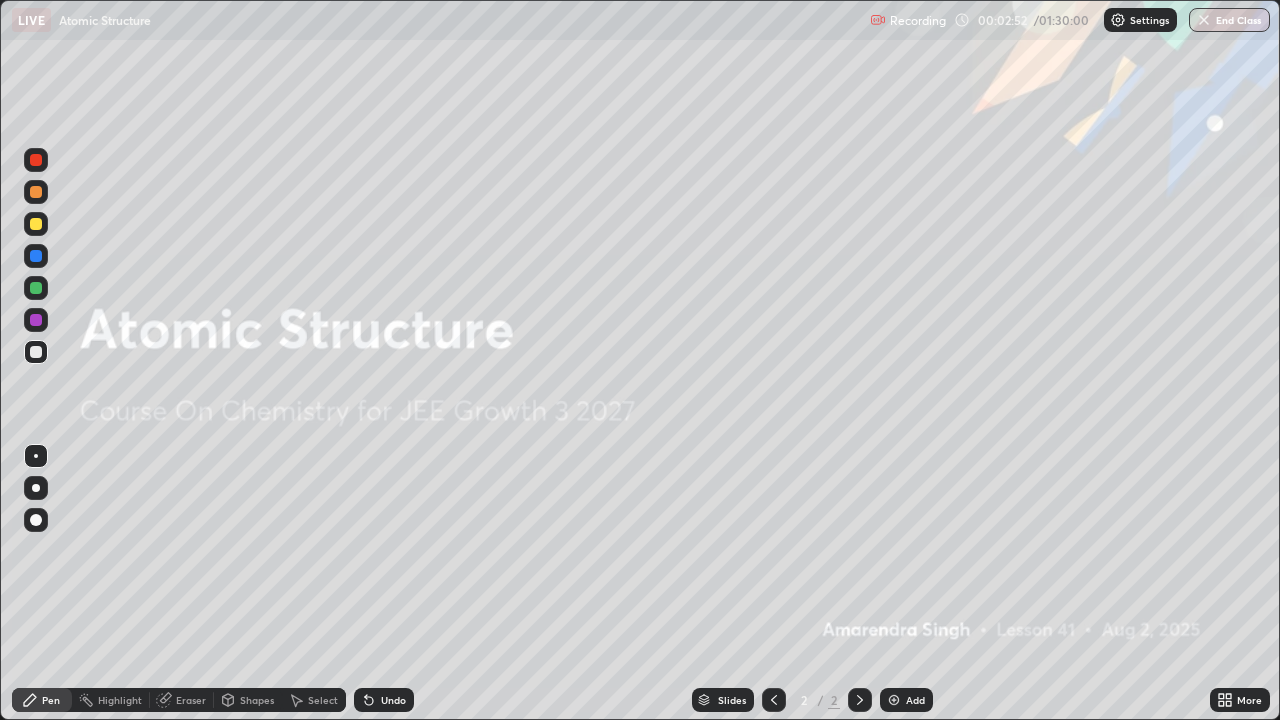 click at bounding box center (894, 700) 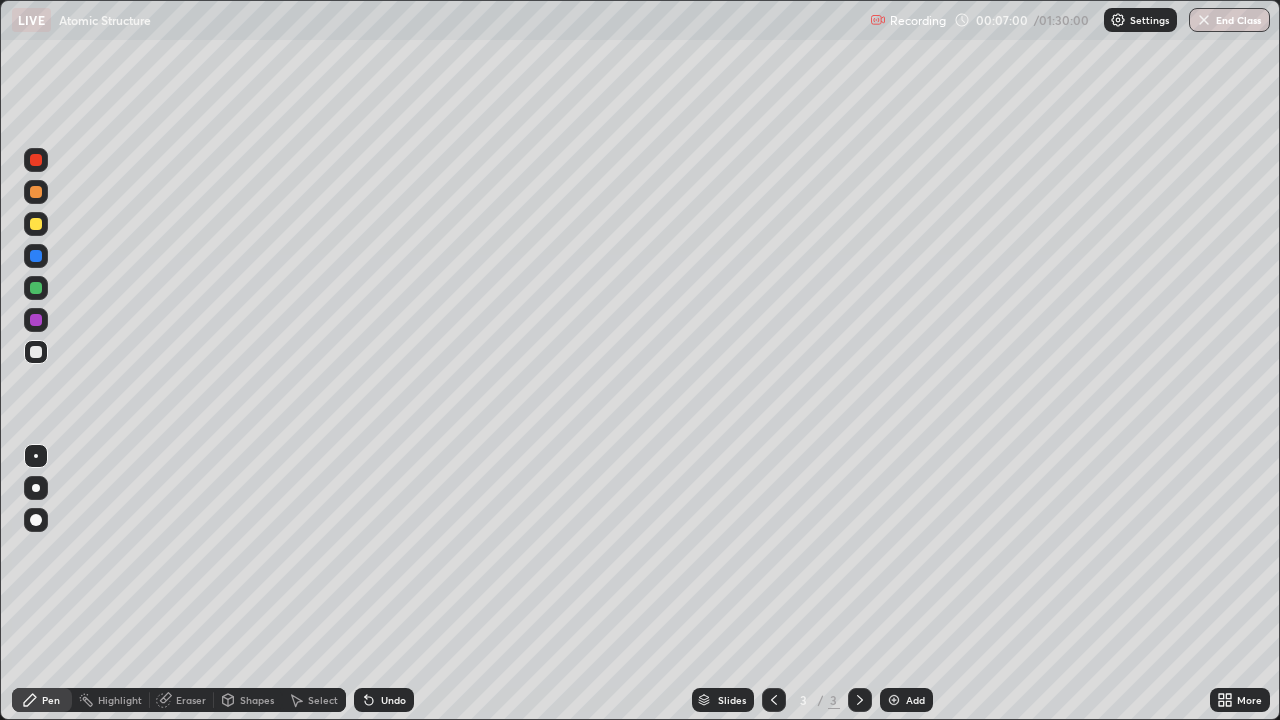click on "Add" at bounding box center (915, 700) 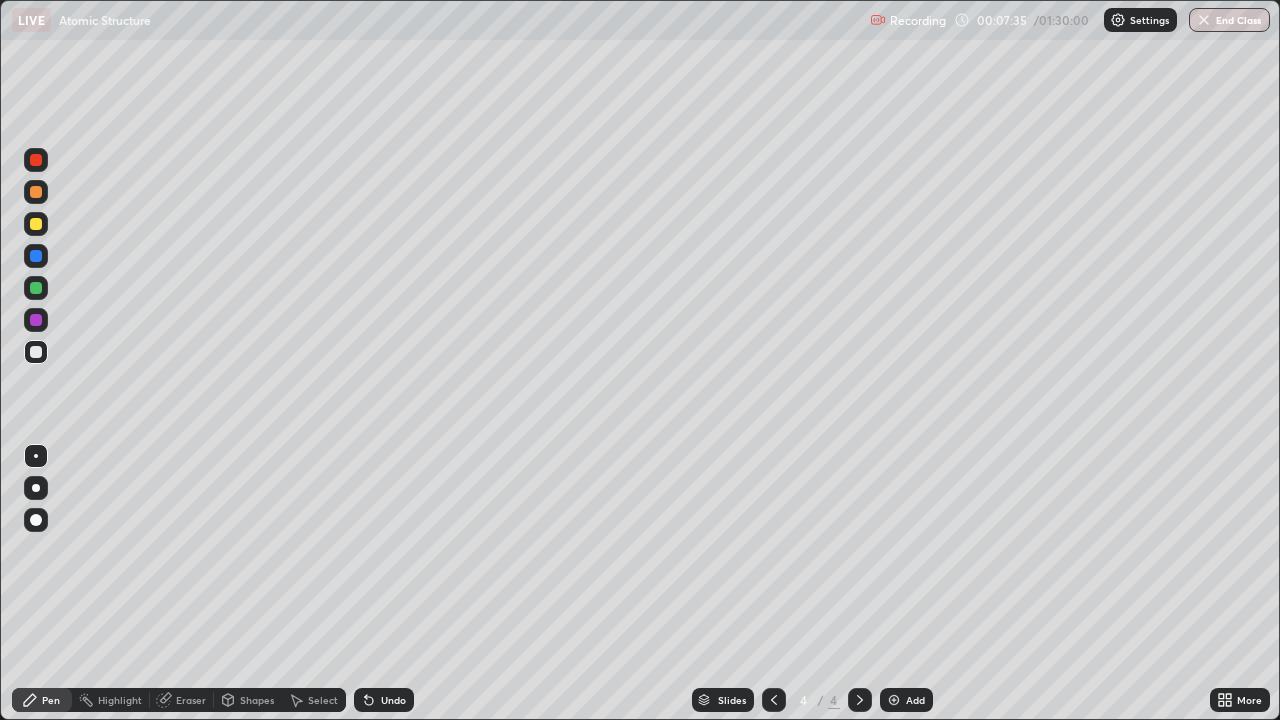 click on "Undo" at bounding box center (384, 700) 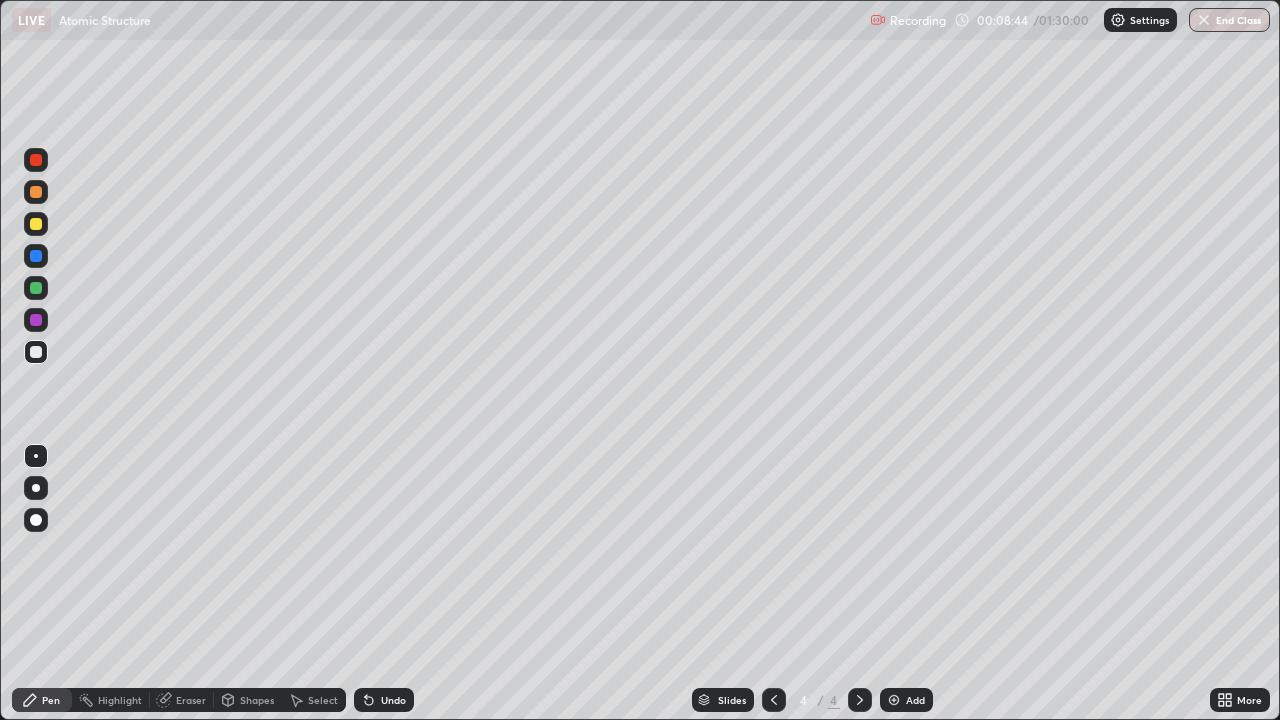 click at bounding box center [36, 224] 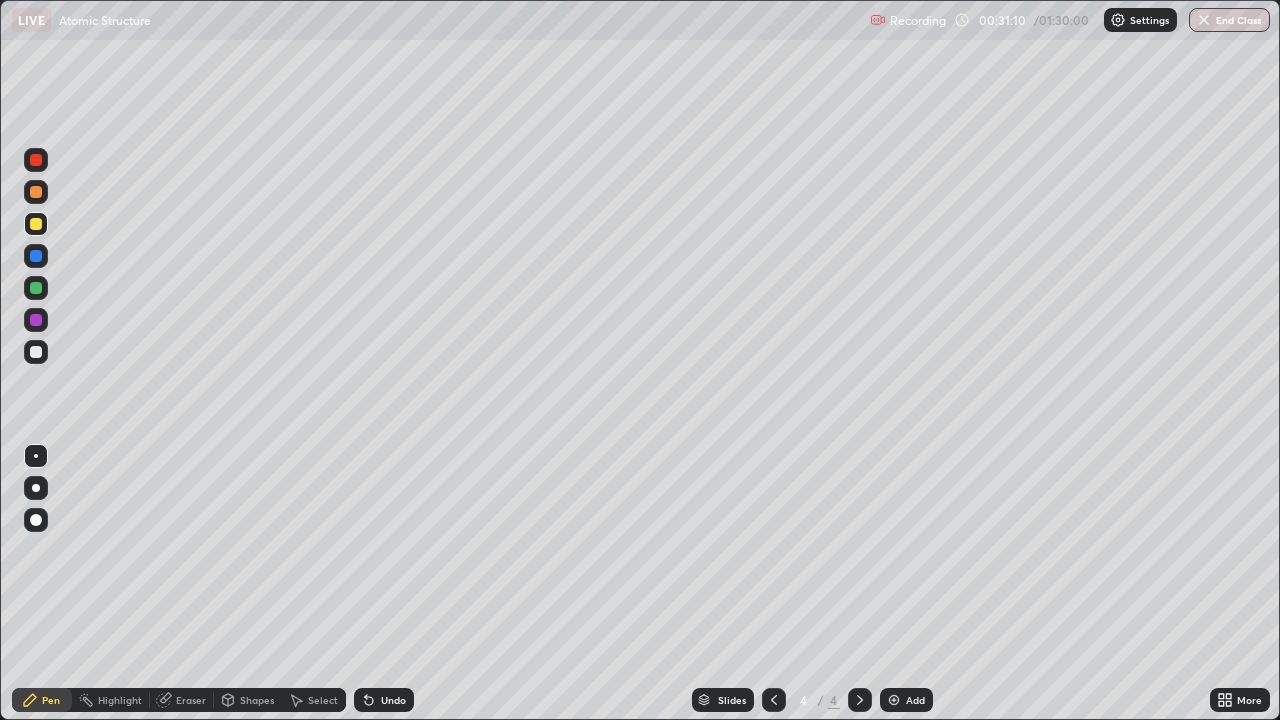 click at bounding box center (894, 700) 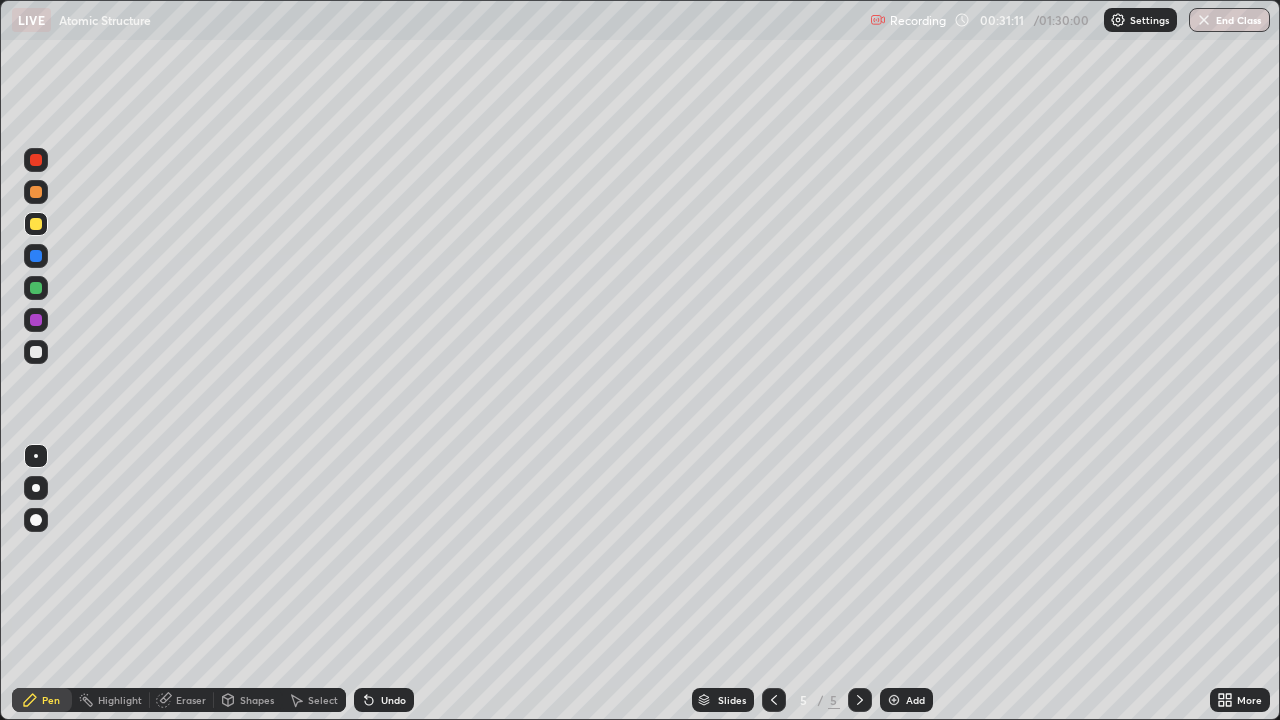click at bounding box center (36, 160) 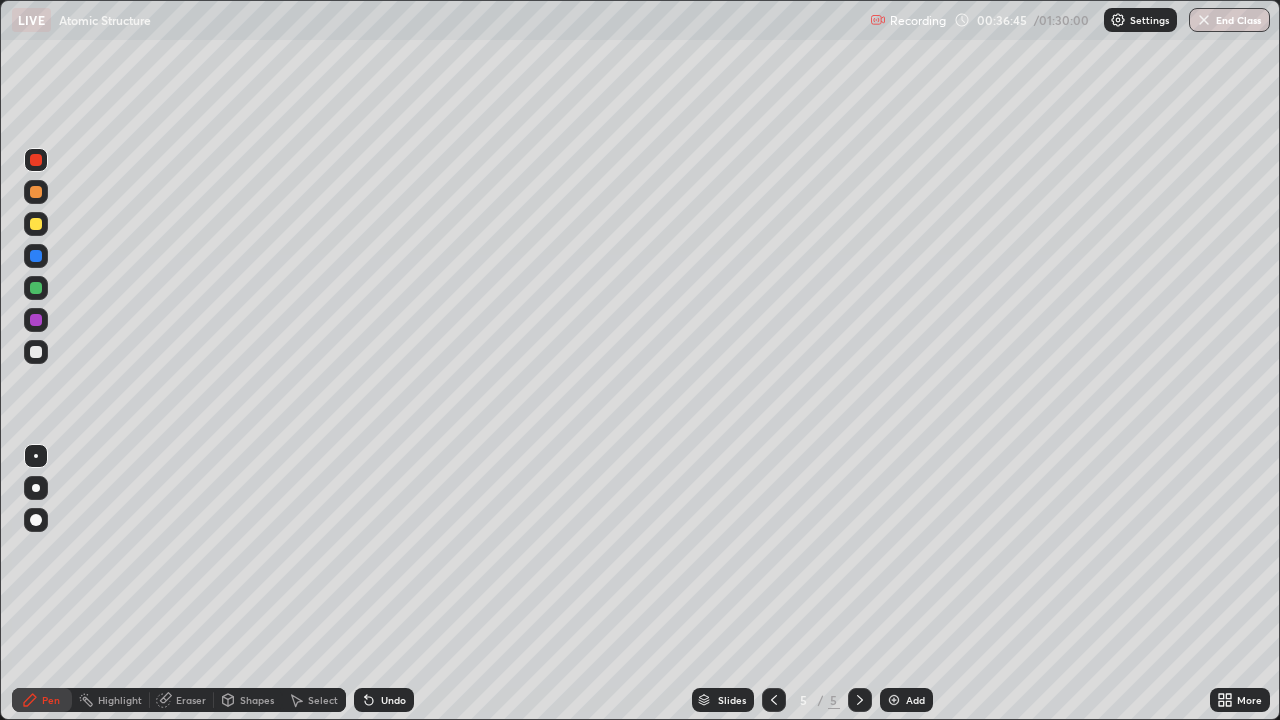 click at bounding box center [36, 224] 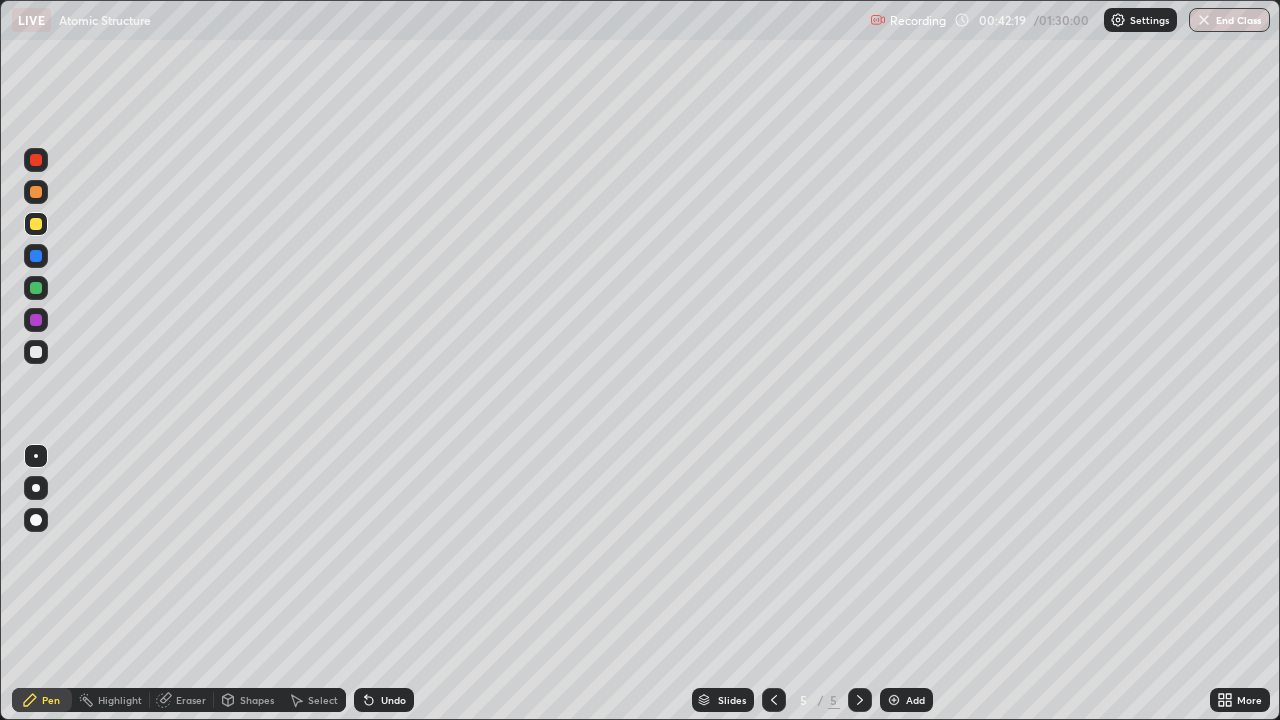 click at bounding box center [894, 700] 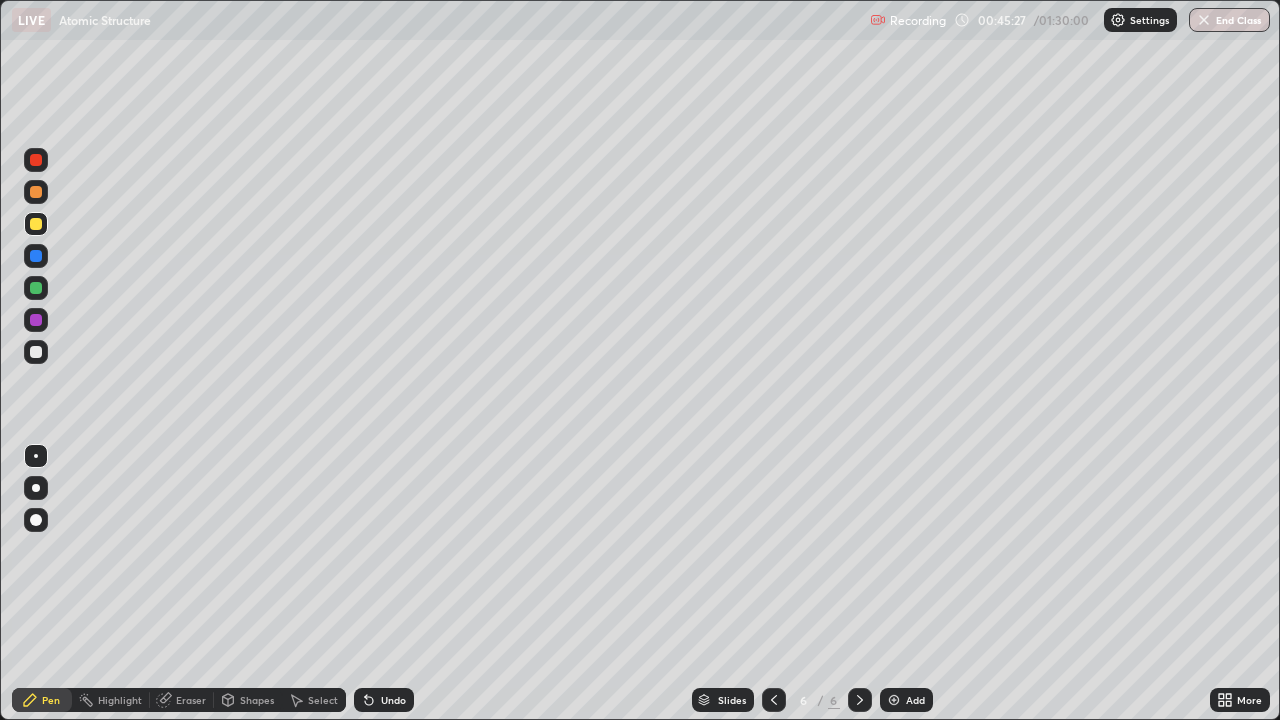 click at bounding box center (36, 352) 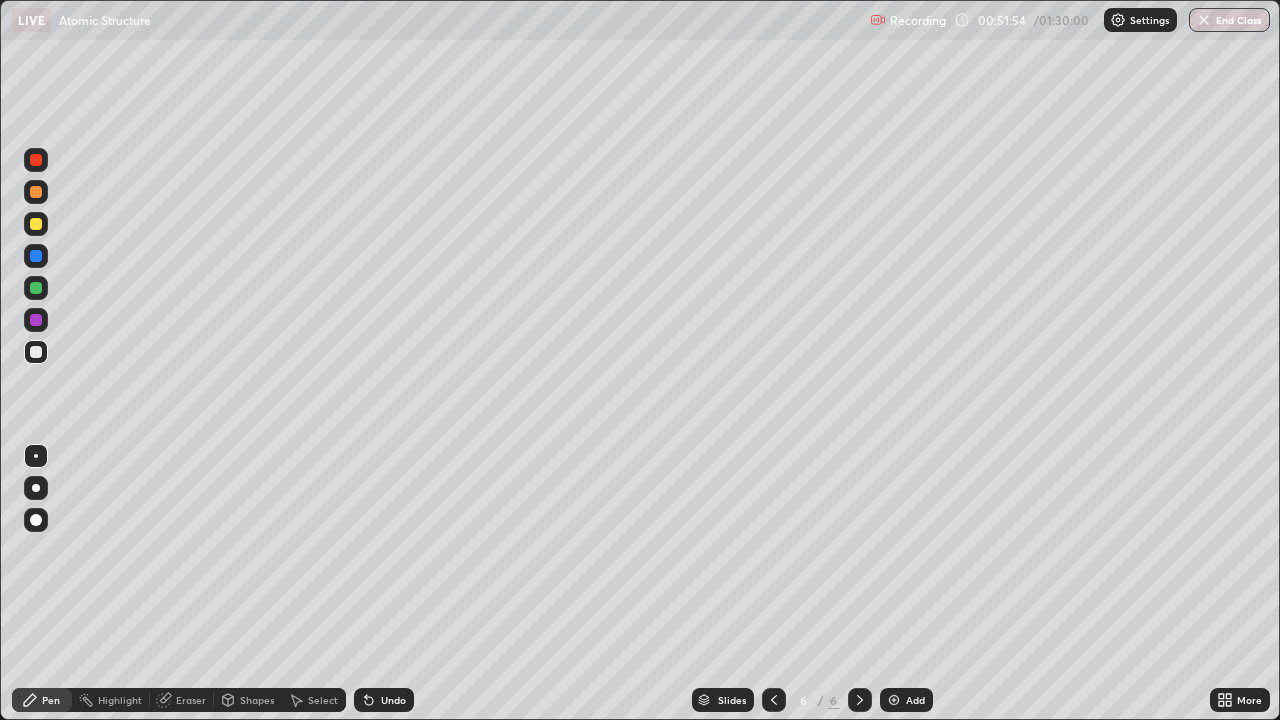 click on "Add" at bounding box center (906, 700) 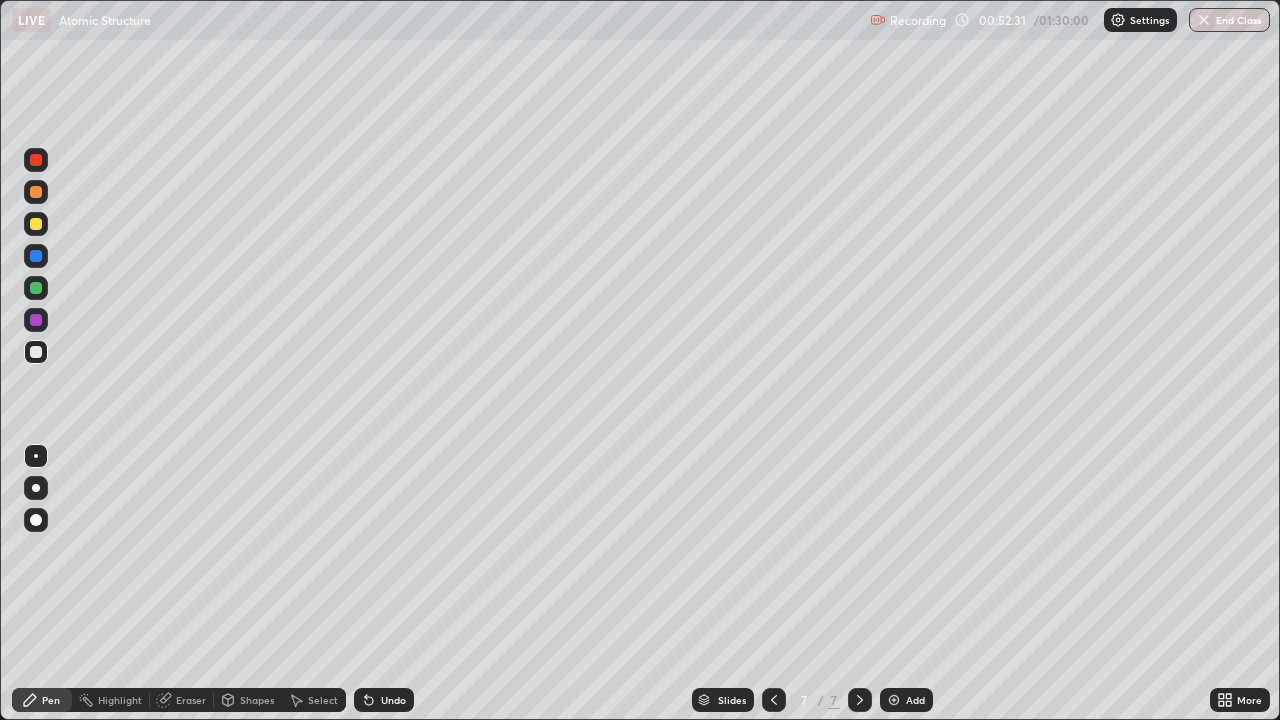 click at bounding box center (36, 320) 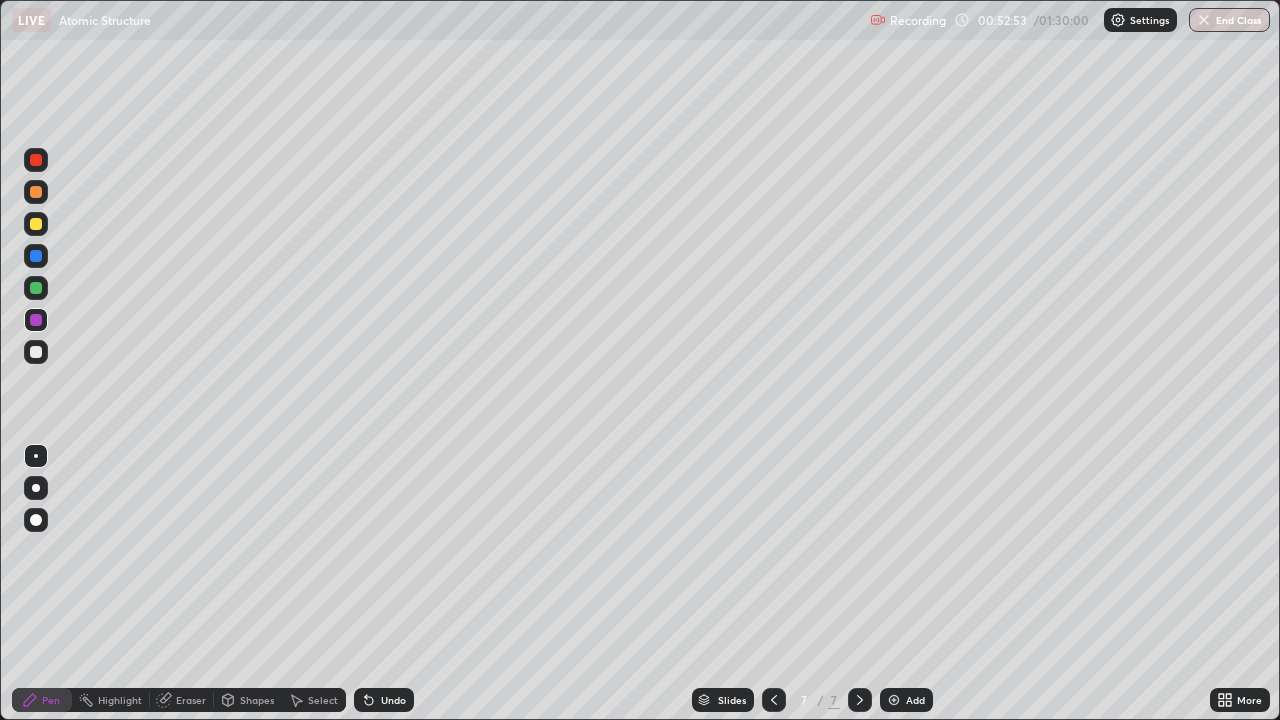click at bounding box center [36, 224] 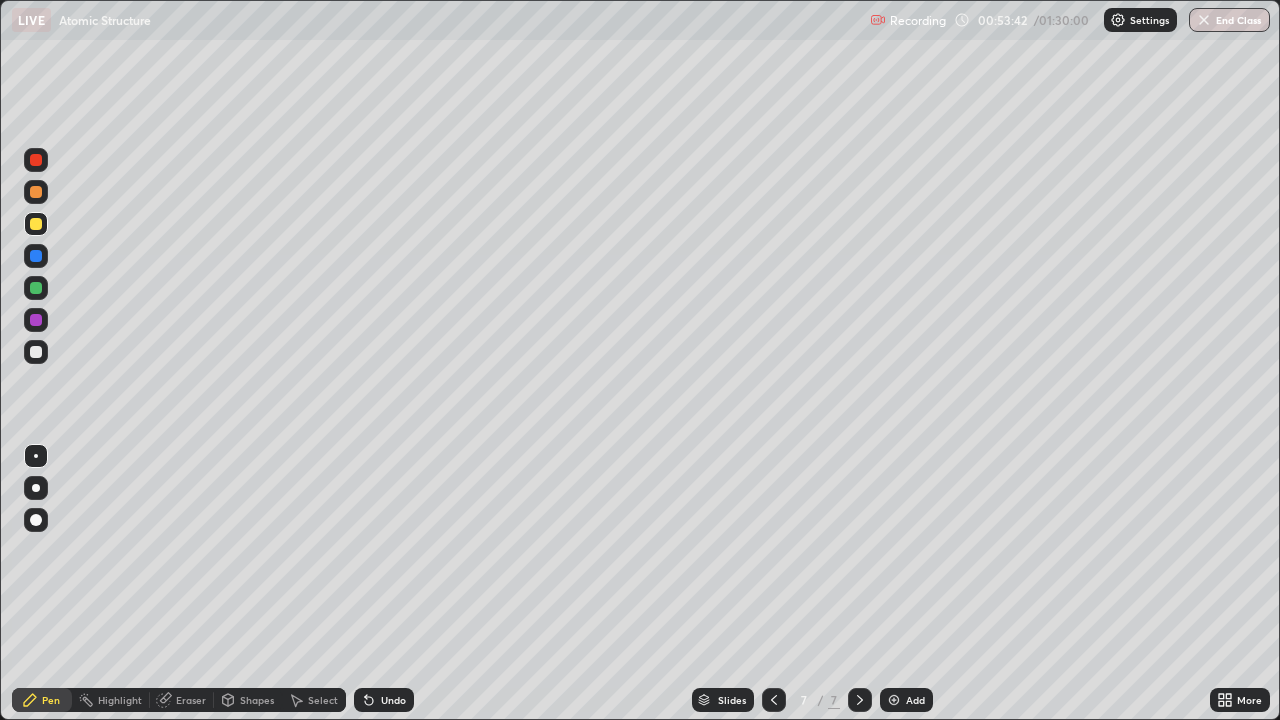 click at bounding box center [36, 352] 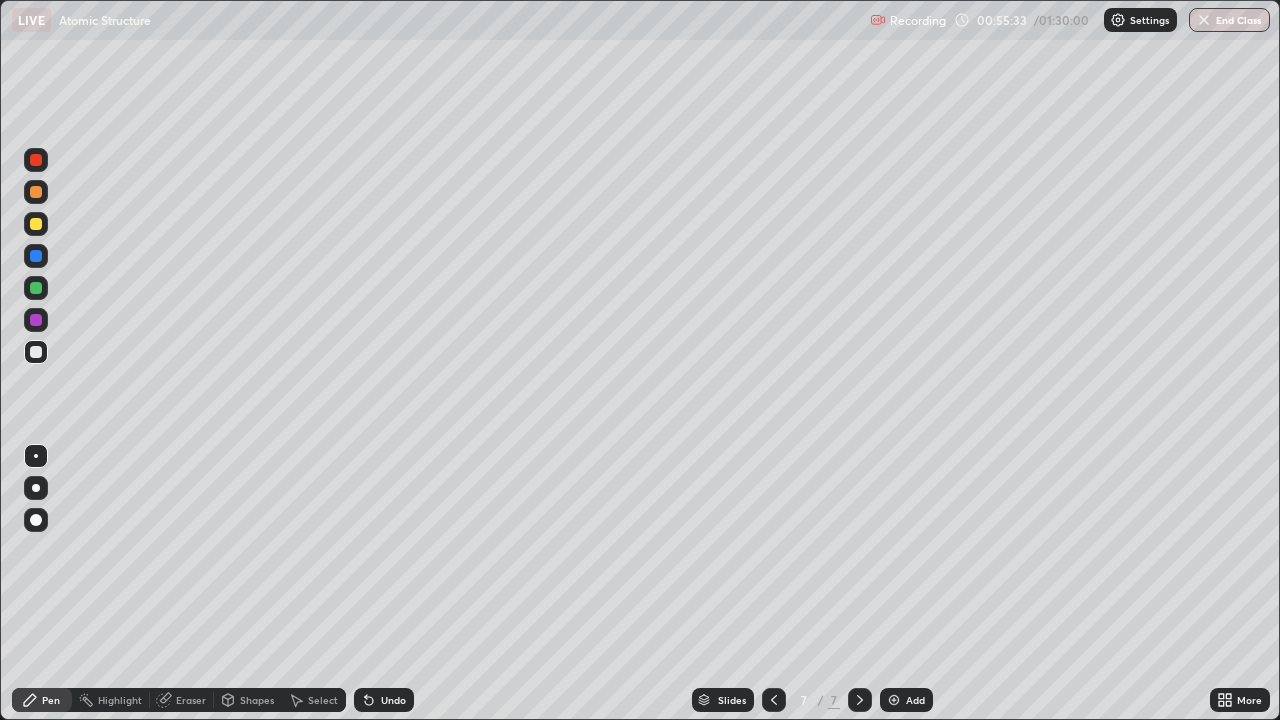 click on "Undo" at bounding box center [380, 700] 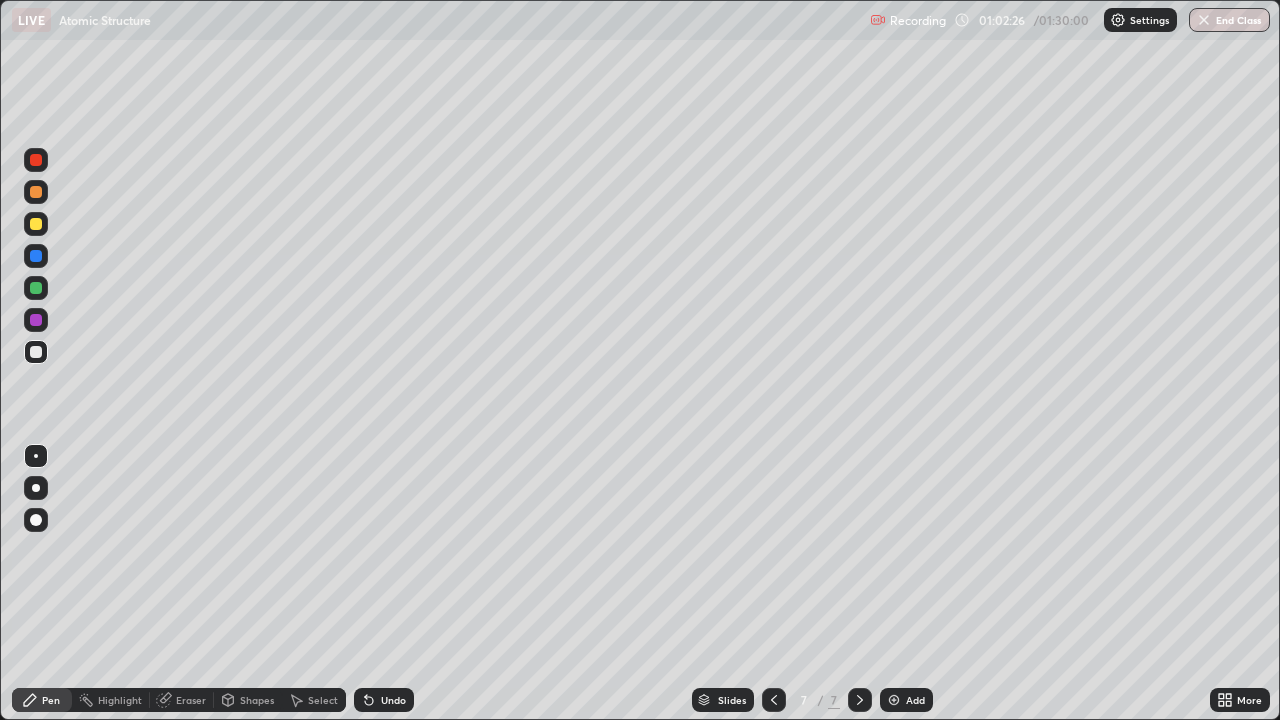click at bounding box center (894, 700) 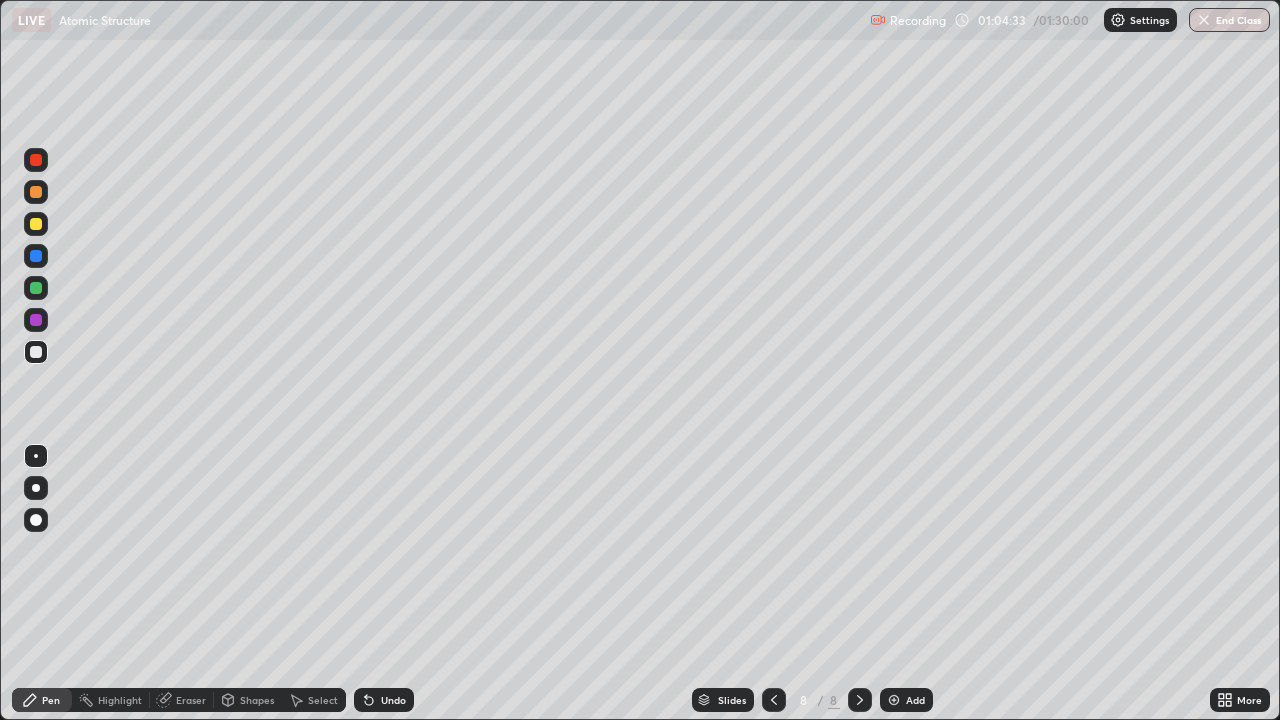 click on "Undo" at bounding box center [384, 700] 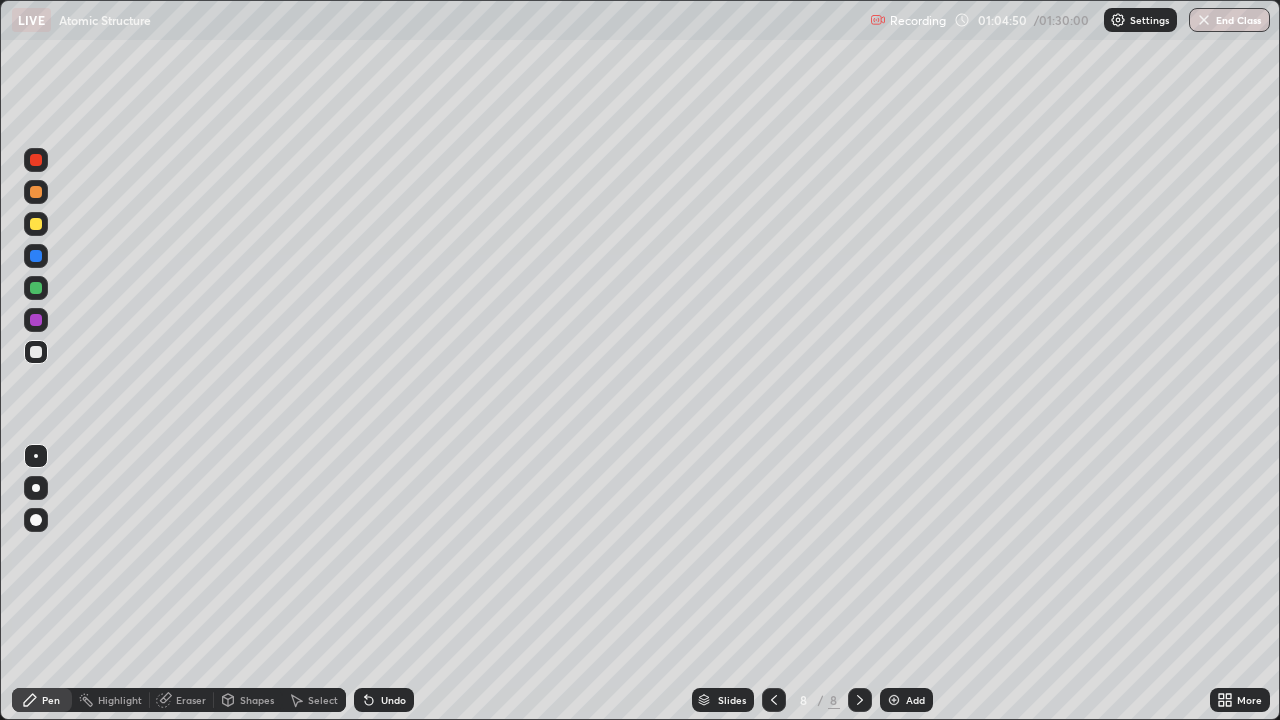 click on "Eraser" at bounding box center (182, 700) 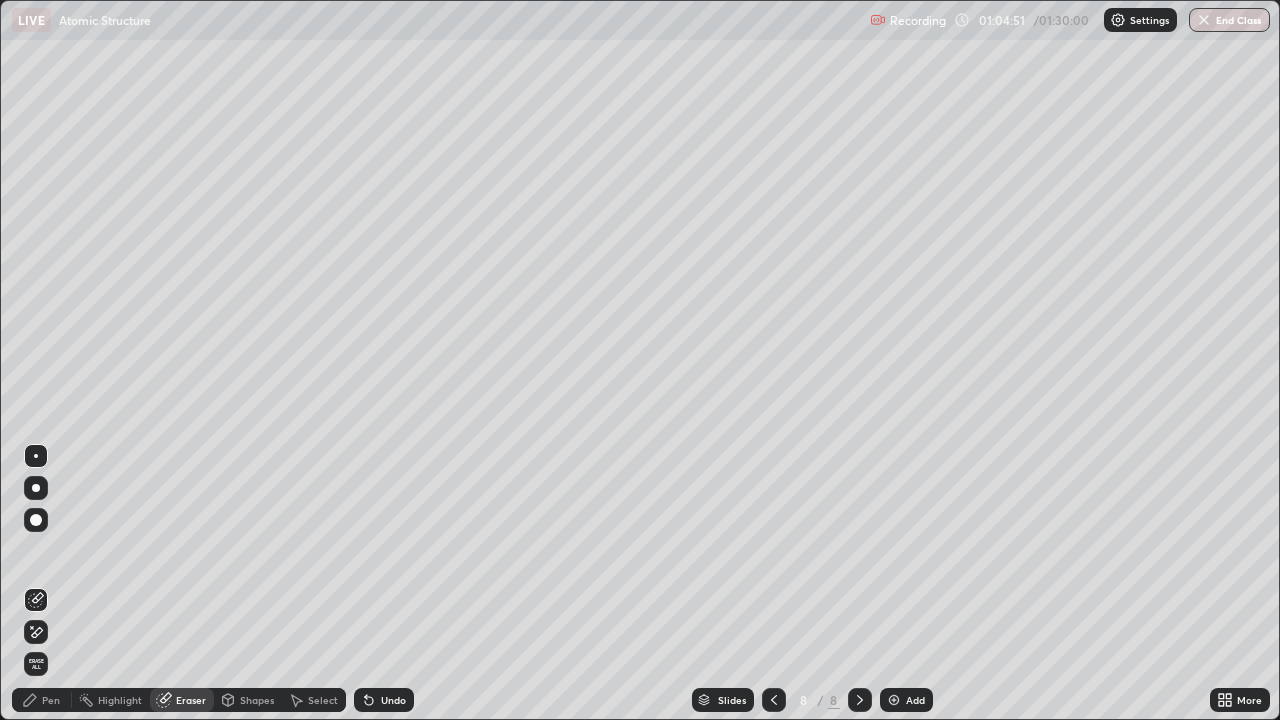 click on "Pen" at bounding box center [51, 700] 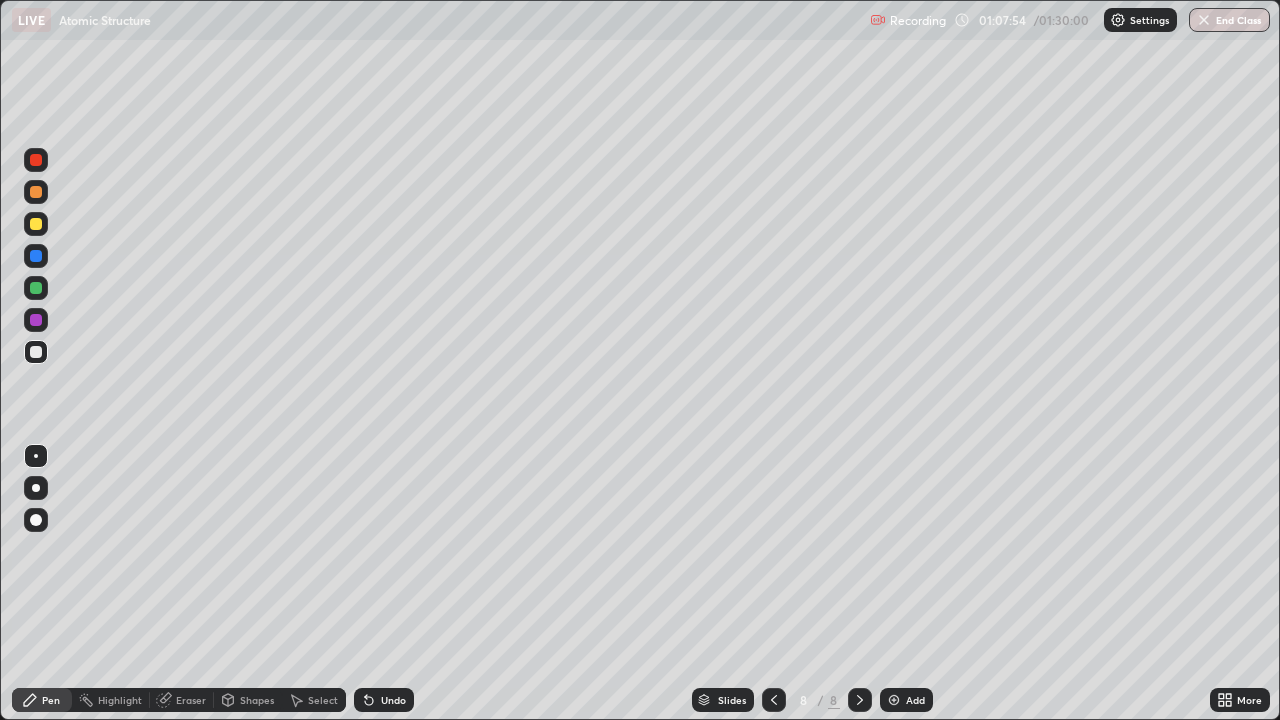 click at bounding box center [894, 700] 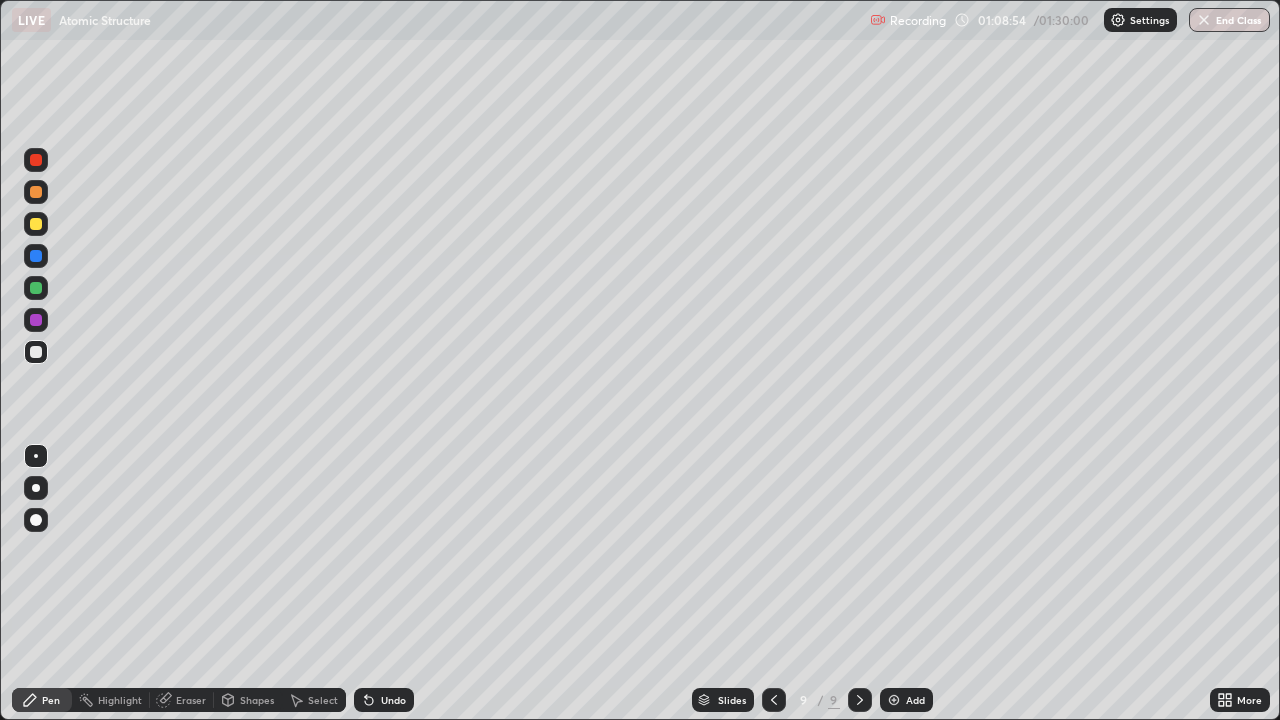 click 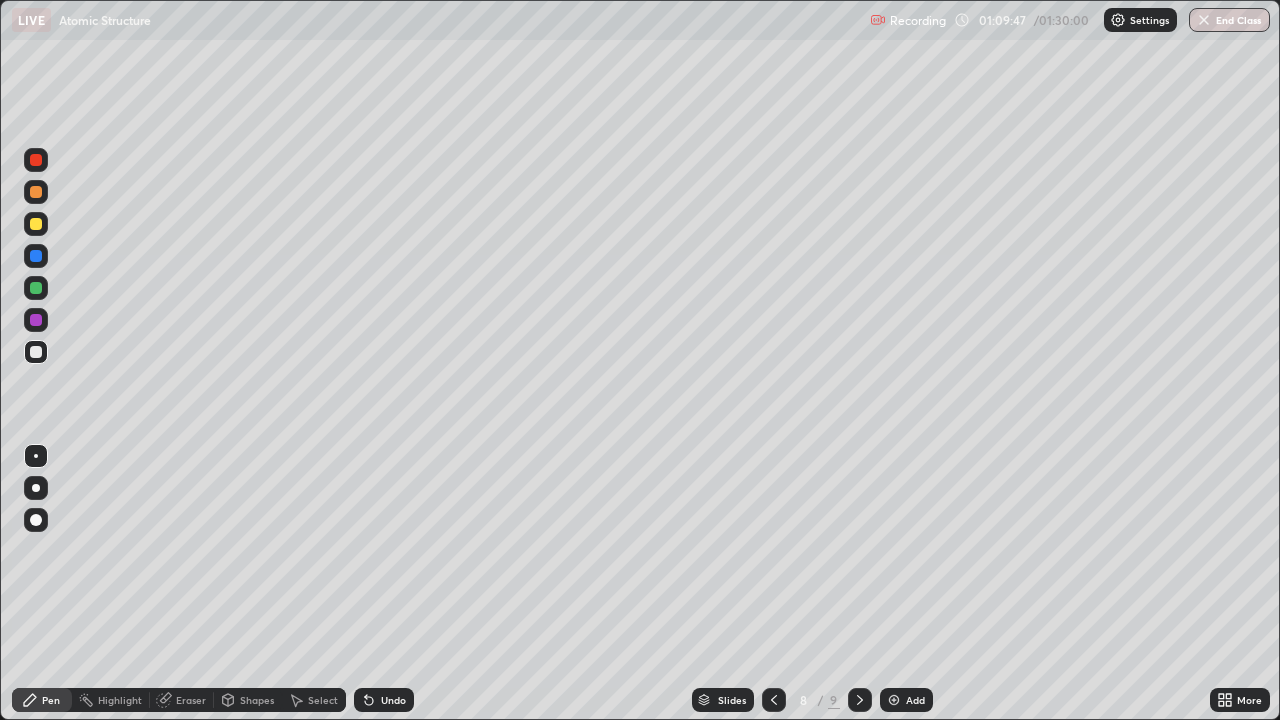 click on "Undo" at bounding box center [393, 700] 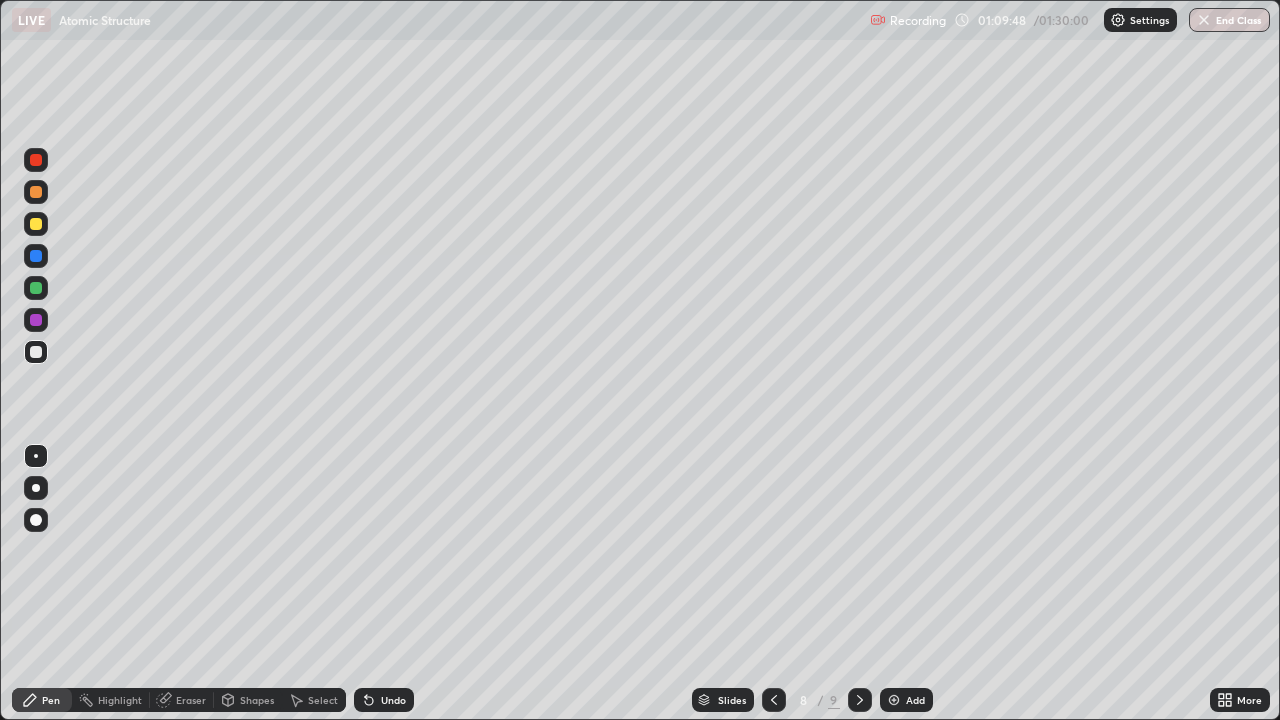 click on "Undo" at bounding box center [393, 700] 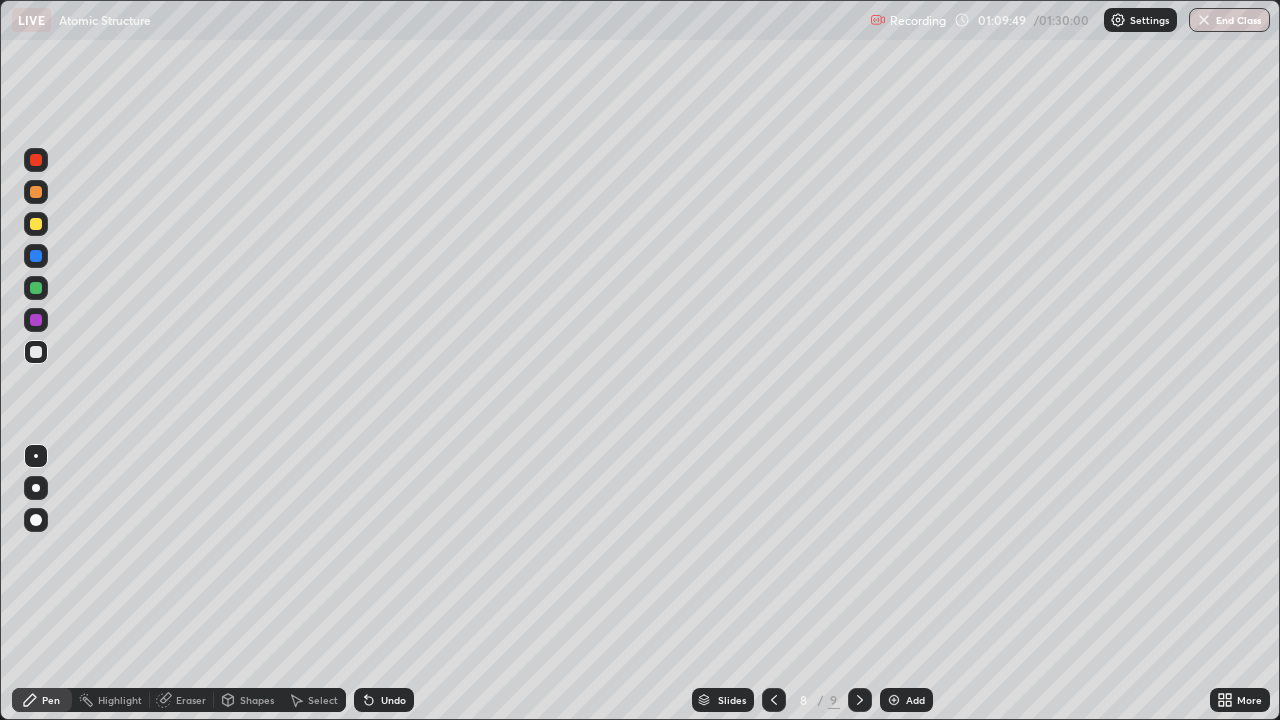 click on "Undo" at bounding box center [393, 700] 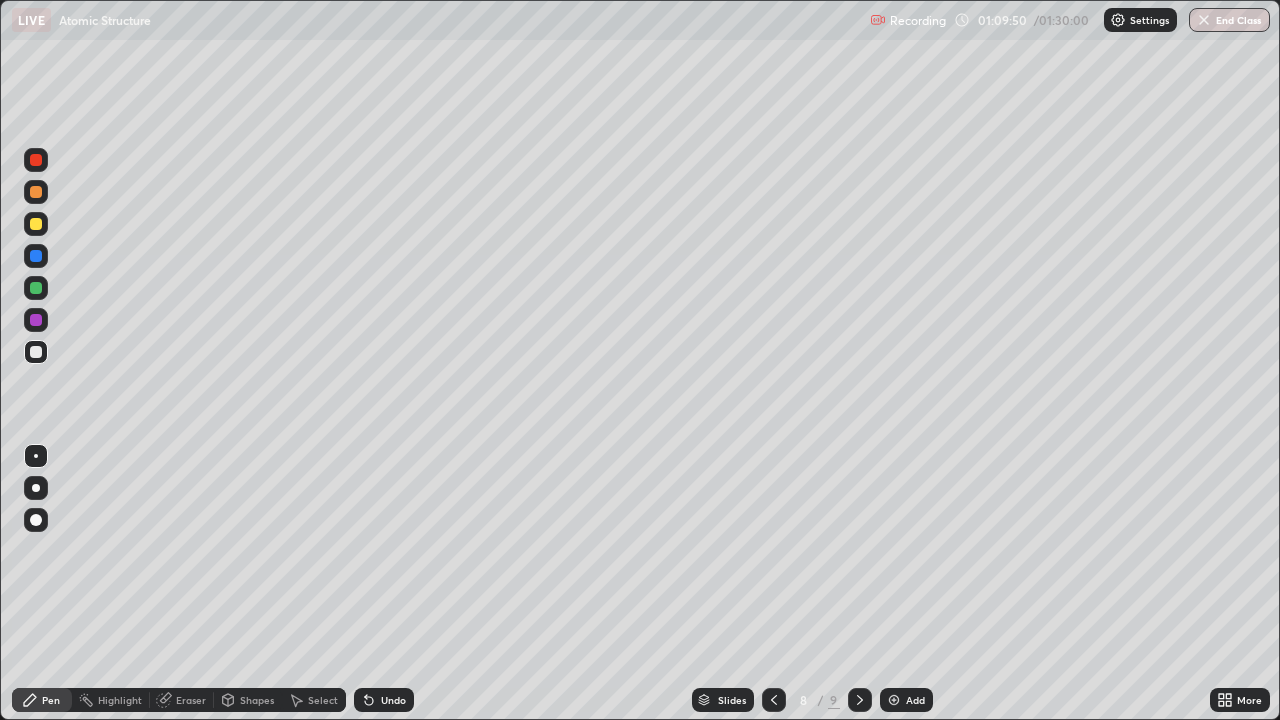 click on "Undo" at bounding box center [384, 700] 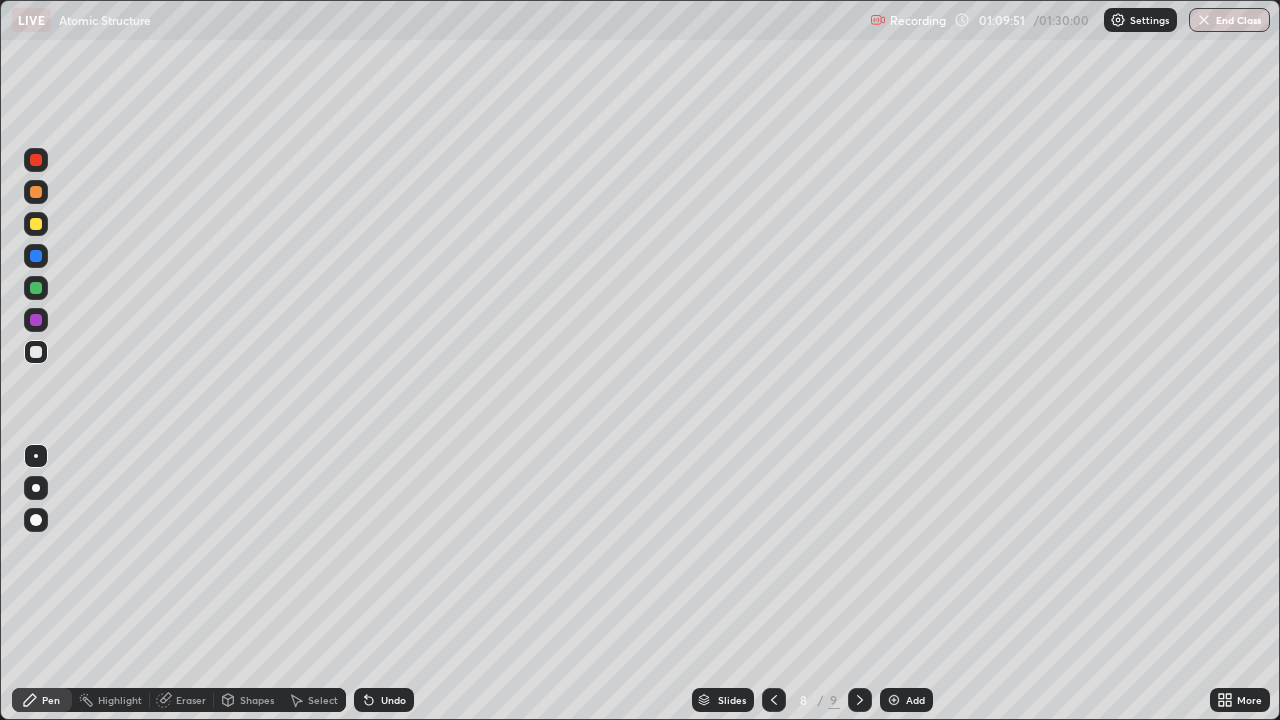 click on "Undo" at bounding box center (384, 700) 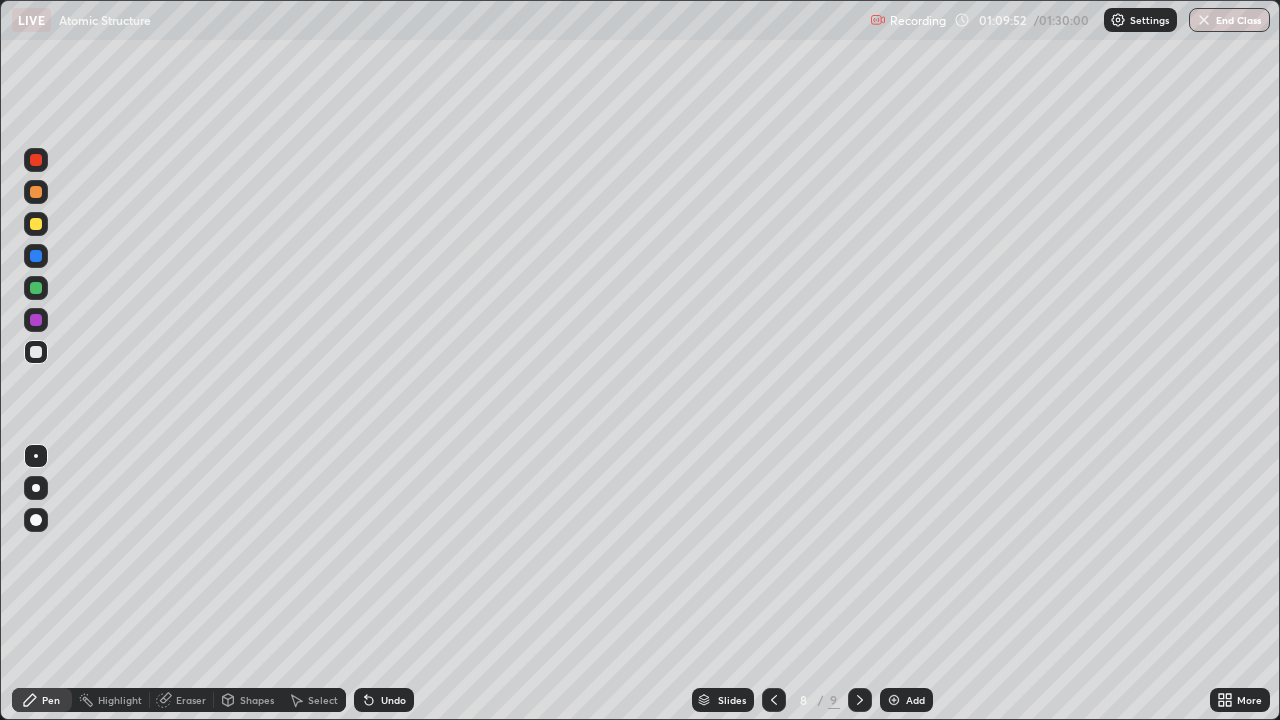click on "Undo" at bounding box center (384, 700) 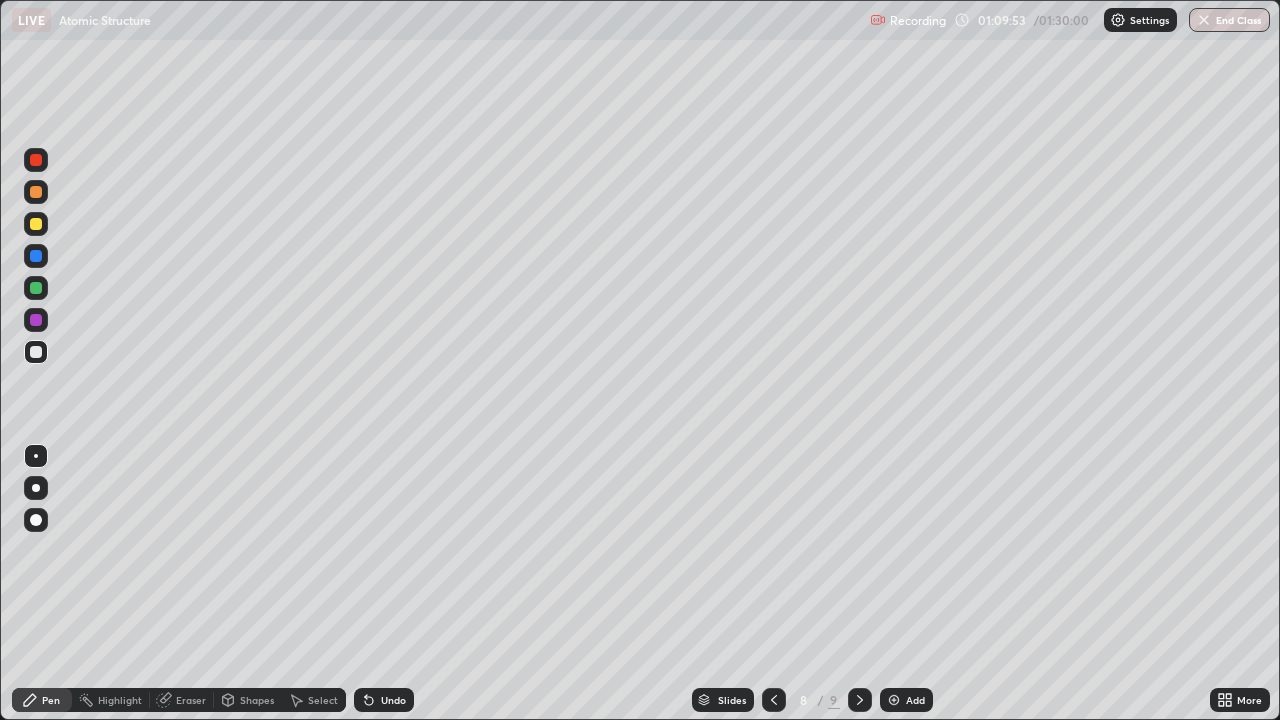 click on "Undo" at bounding box center [384, 700] 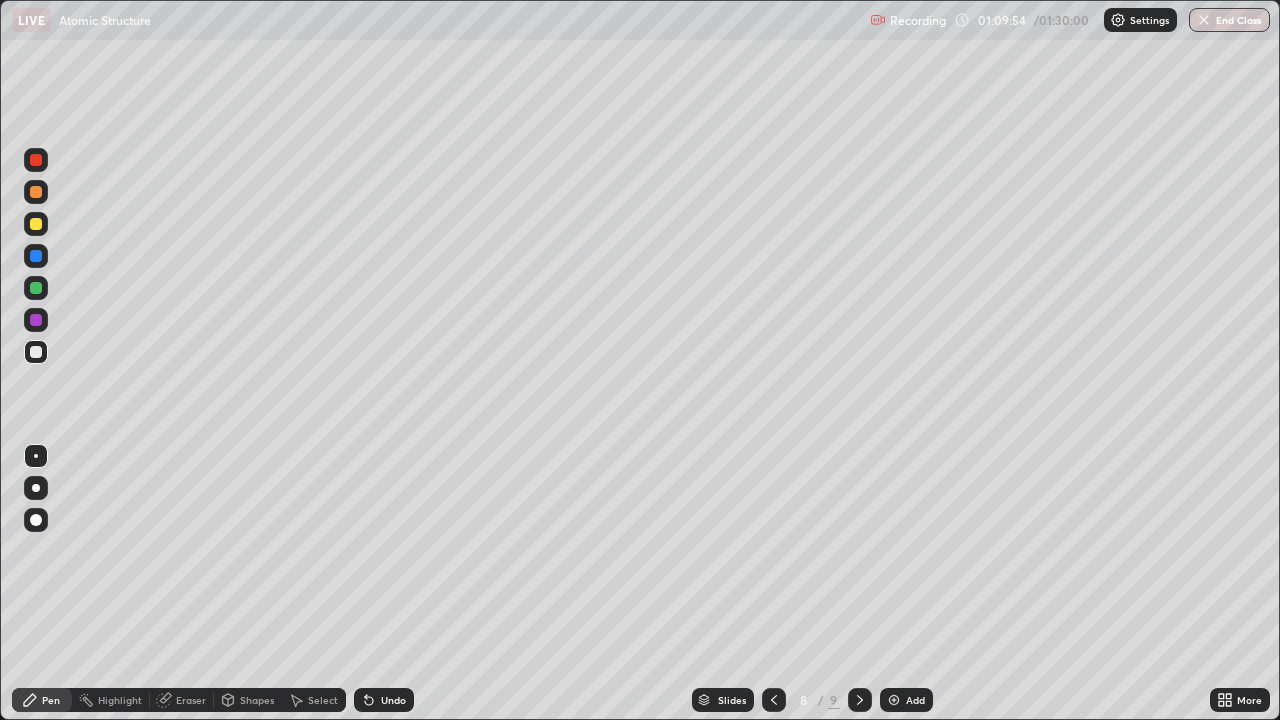 click on "Undo" at bounding box center [384, 700] 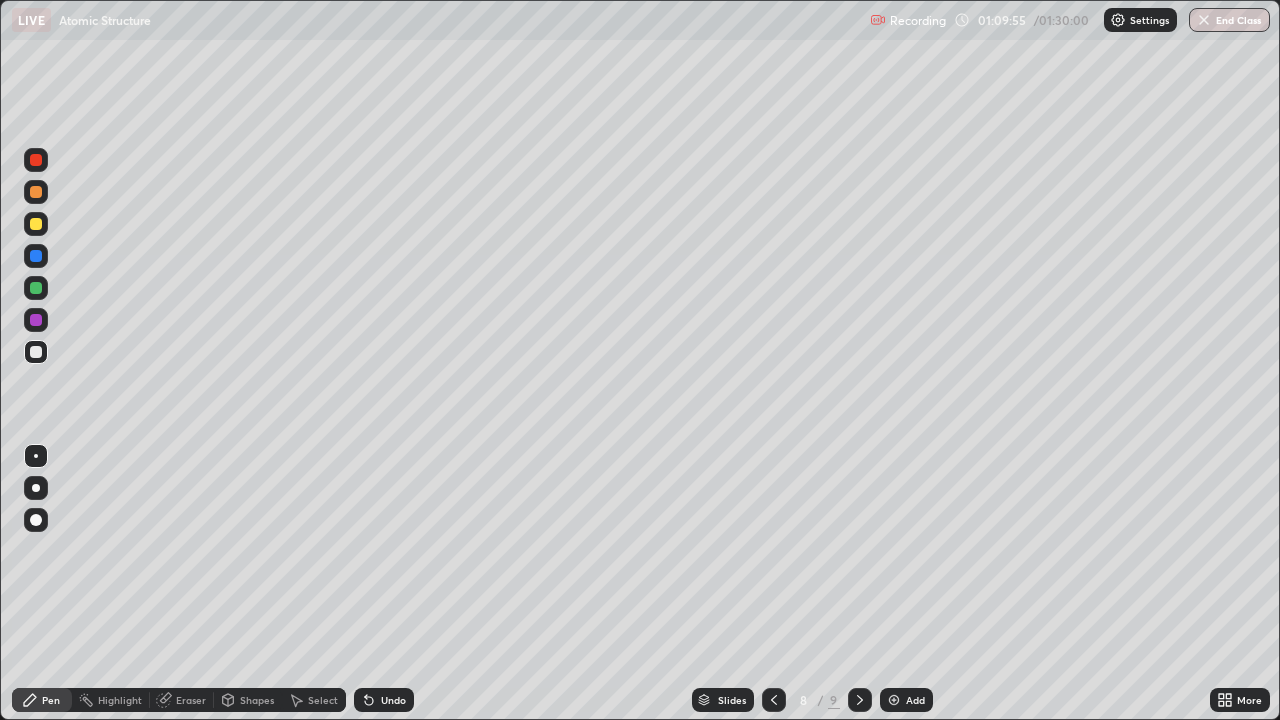 click on "Undo" at bounding box center [384, 700] 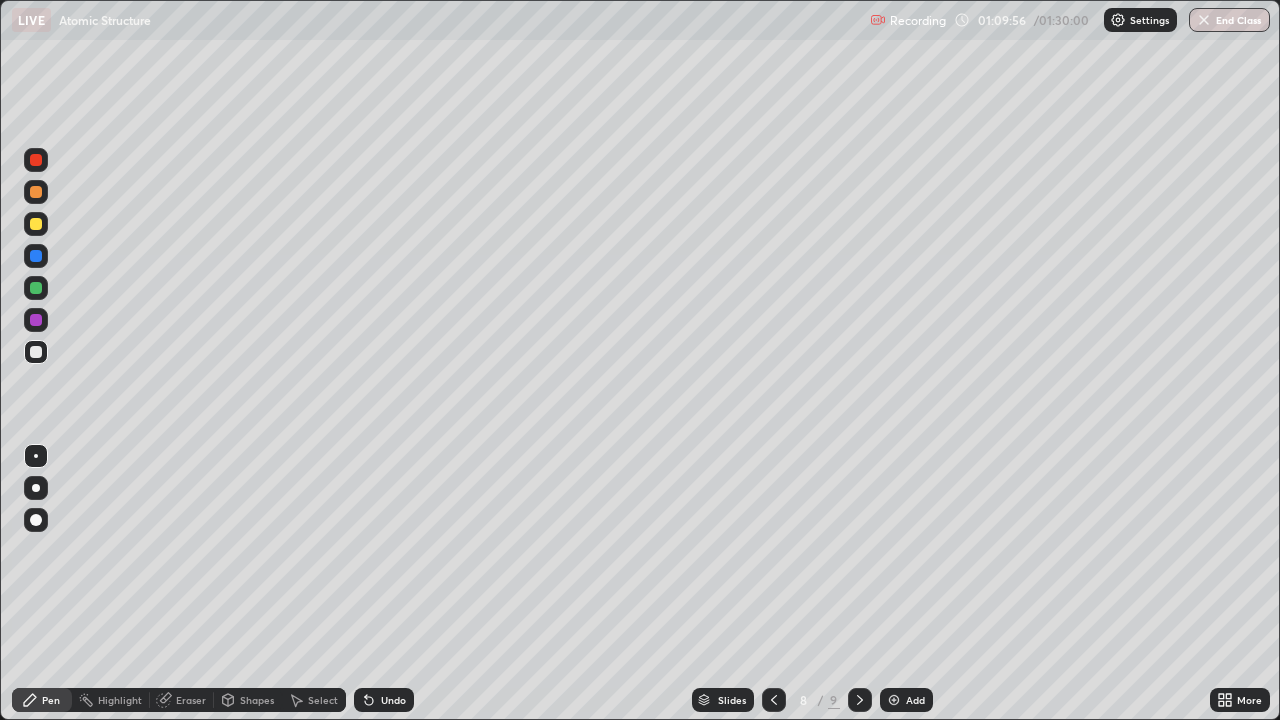 click on "Undo" at bounding box center [384, 700] 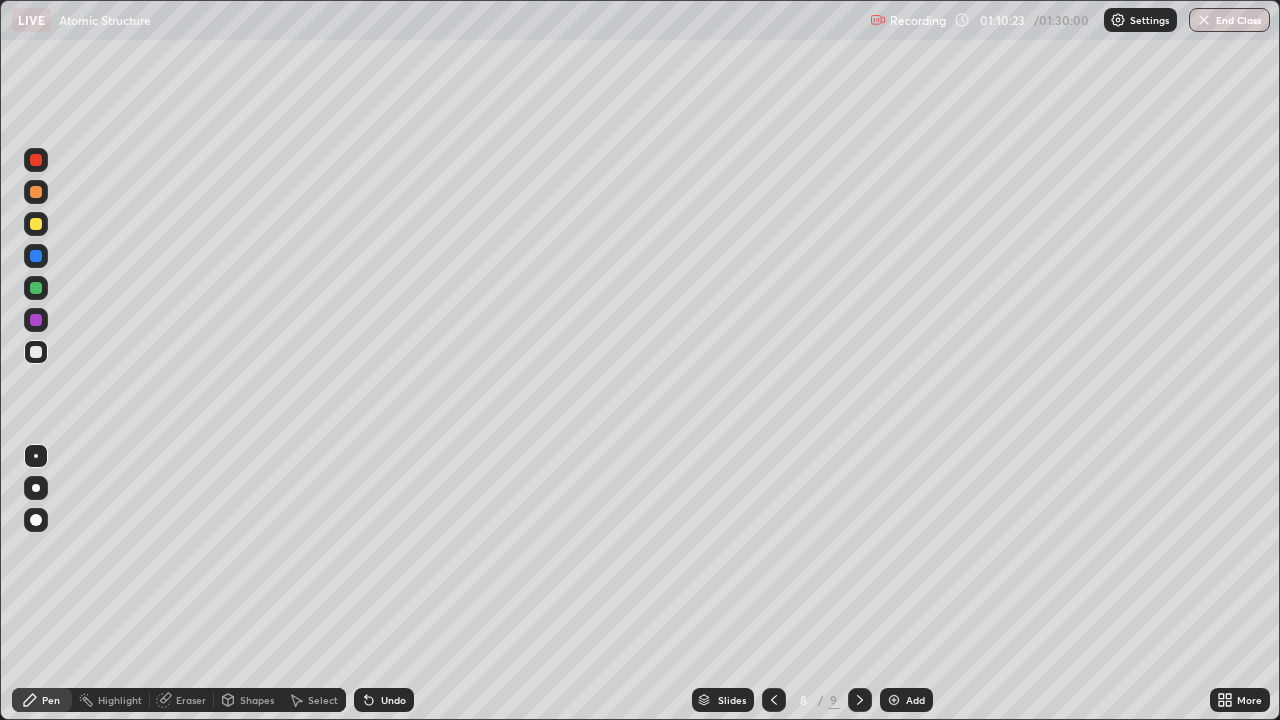 click at bounding box center (36, 256) 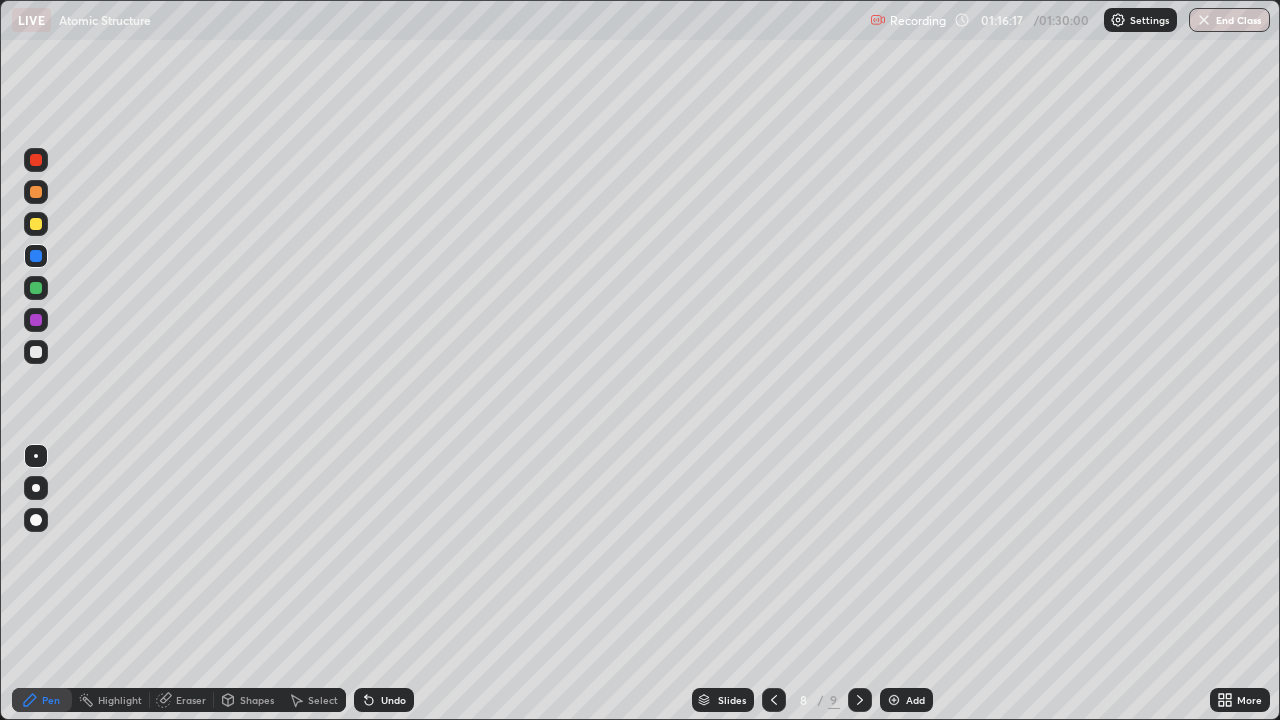 click on "Undo" at bounding box center [393, 700] 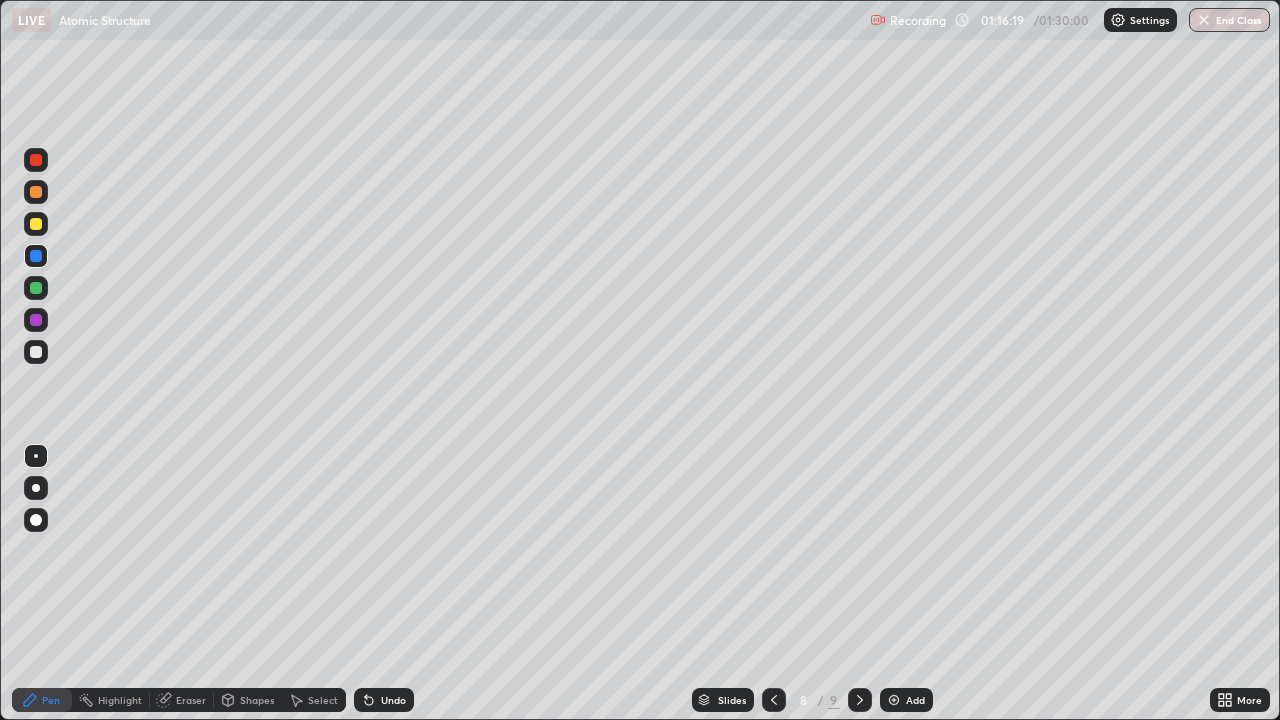 click on "Select" at bounding box center (323, 700) 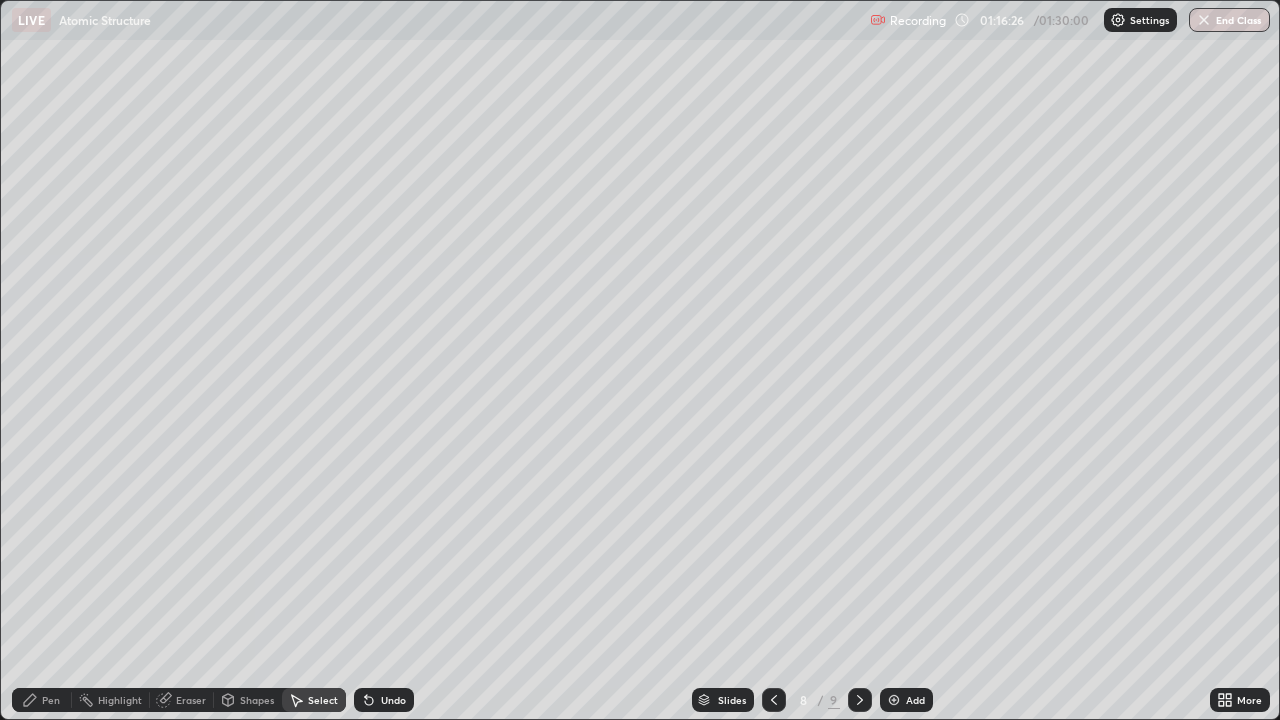 click on "End Class" at bounding box center [1229, 20] 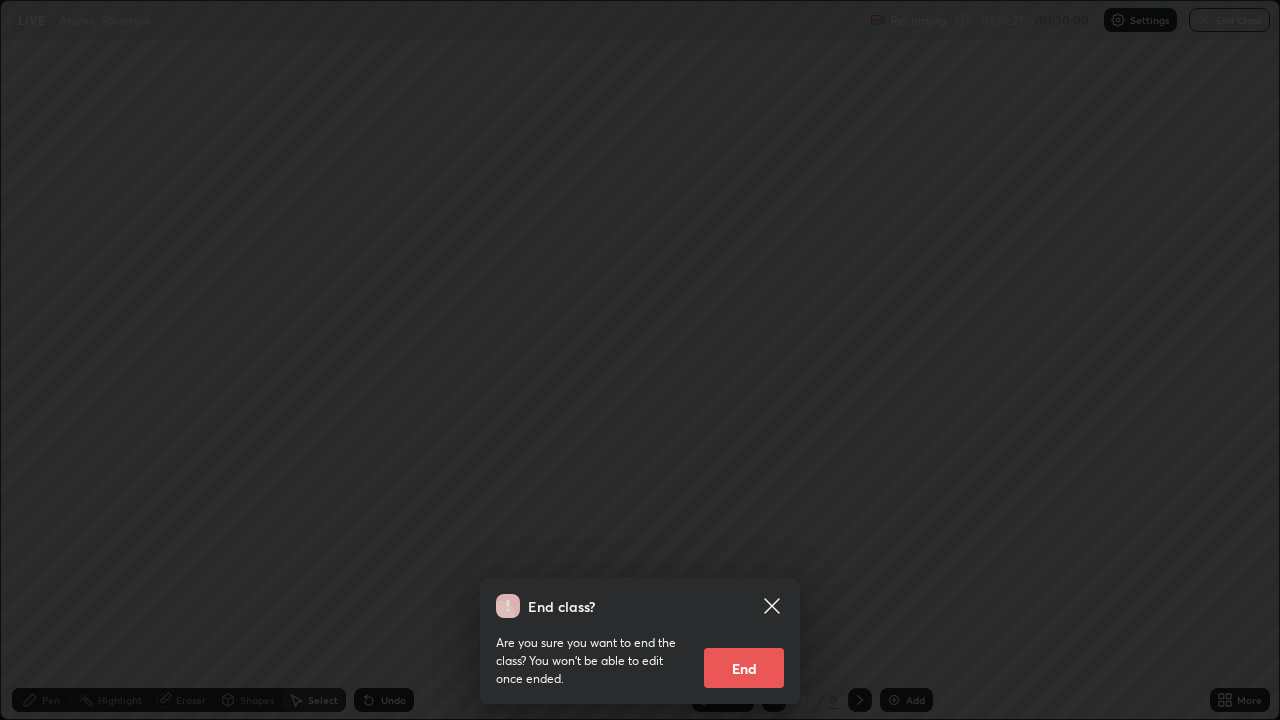 click on "End" at bounding box center (744, 668) 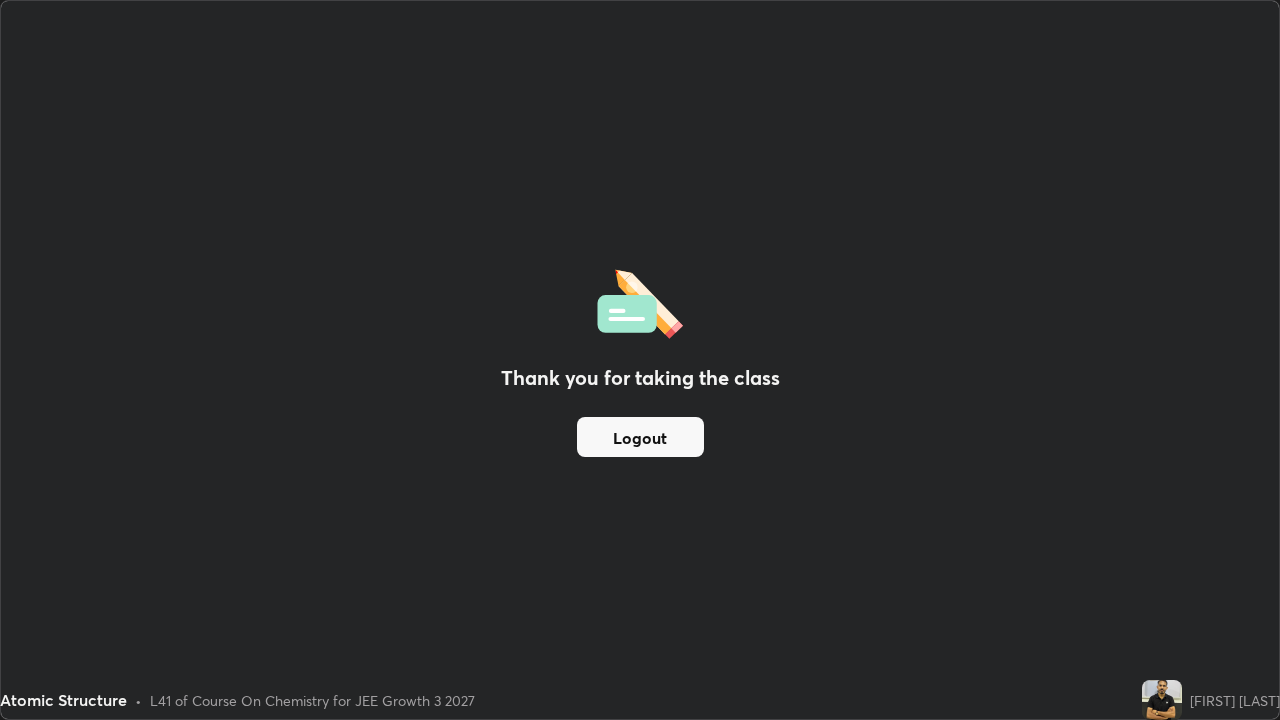 click on "Logout" at bounding box center (640, 437) 